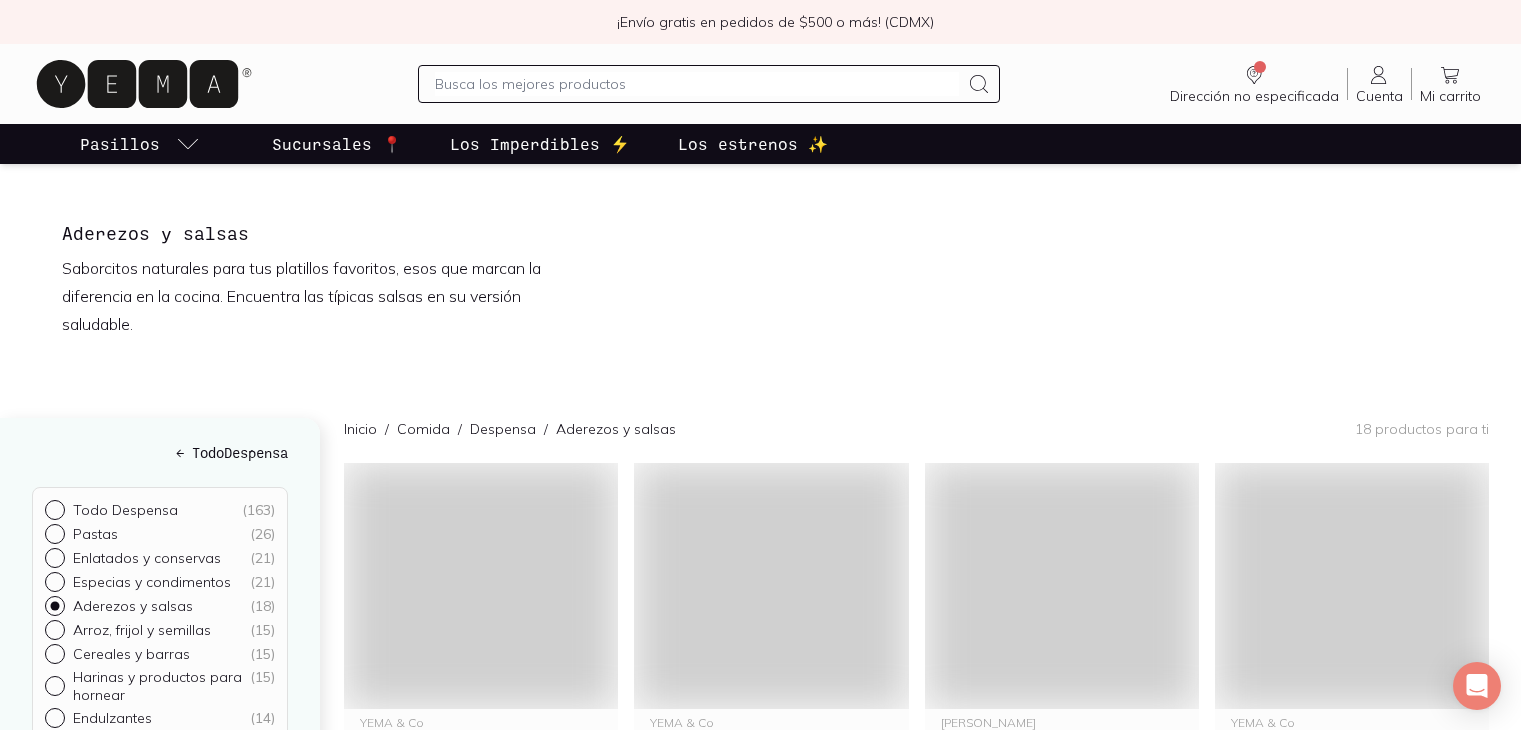 scroll, scrollTop: 0, scrollLeft: 0, axis: both 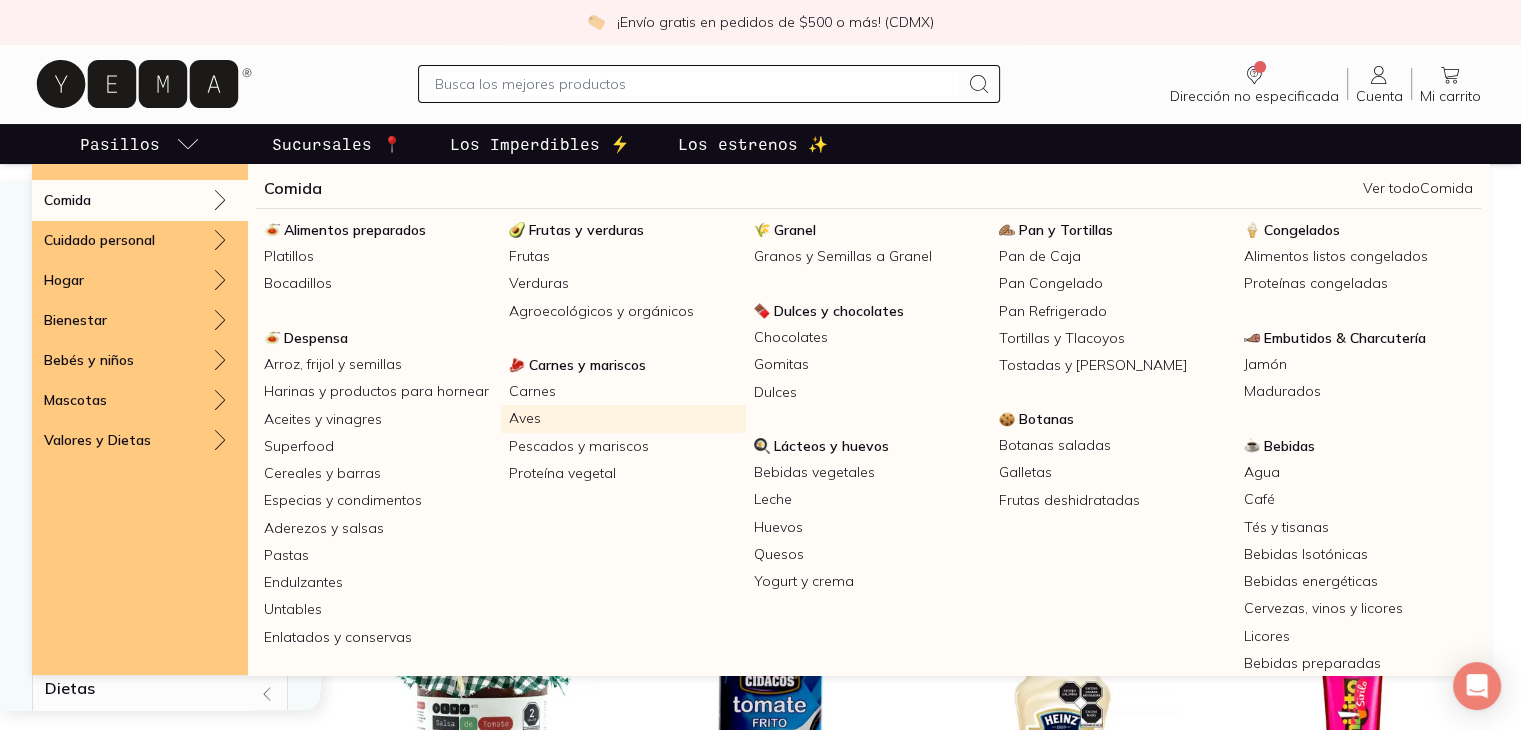 click on "Aves" at bounding box center [623, 418] 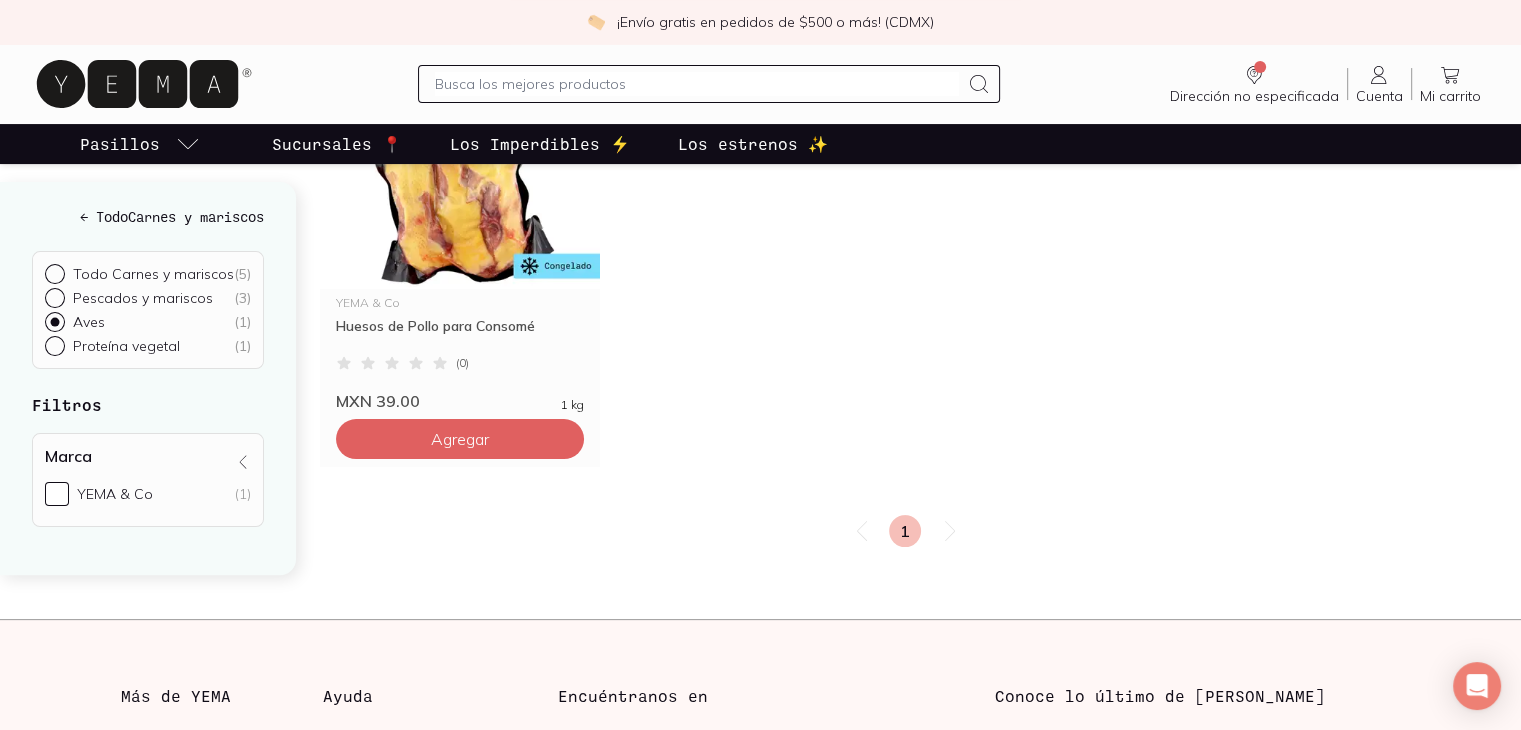scroll, scrollTop: 400, scrollLeft: 0, axis: vertical 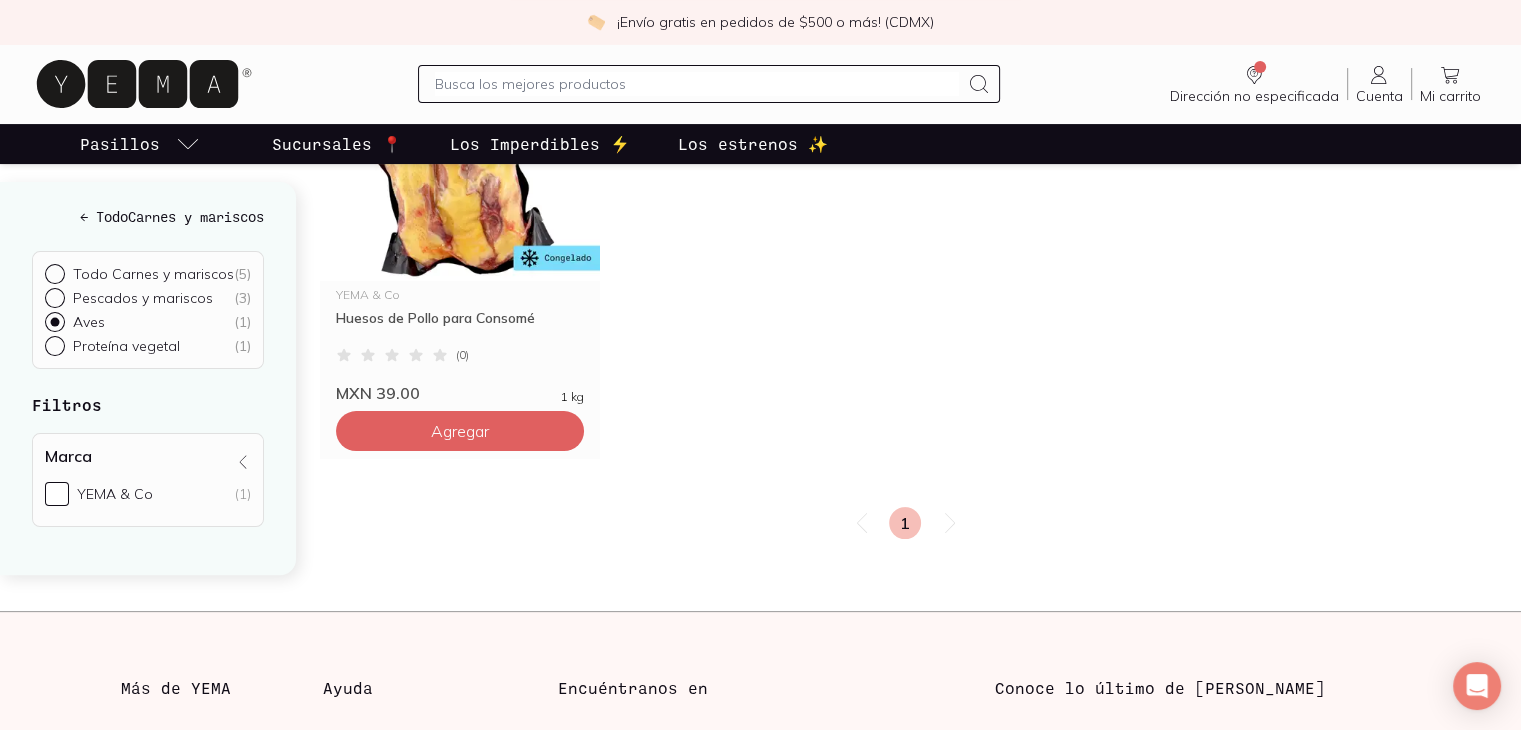 click on "Los Imperdibles ⚡️" at bounding box center [540, 144] 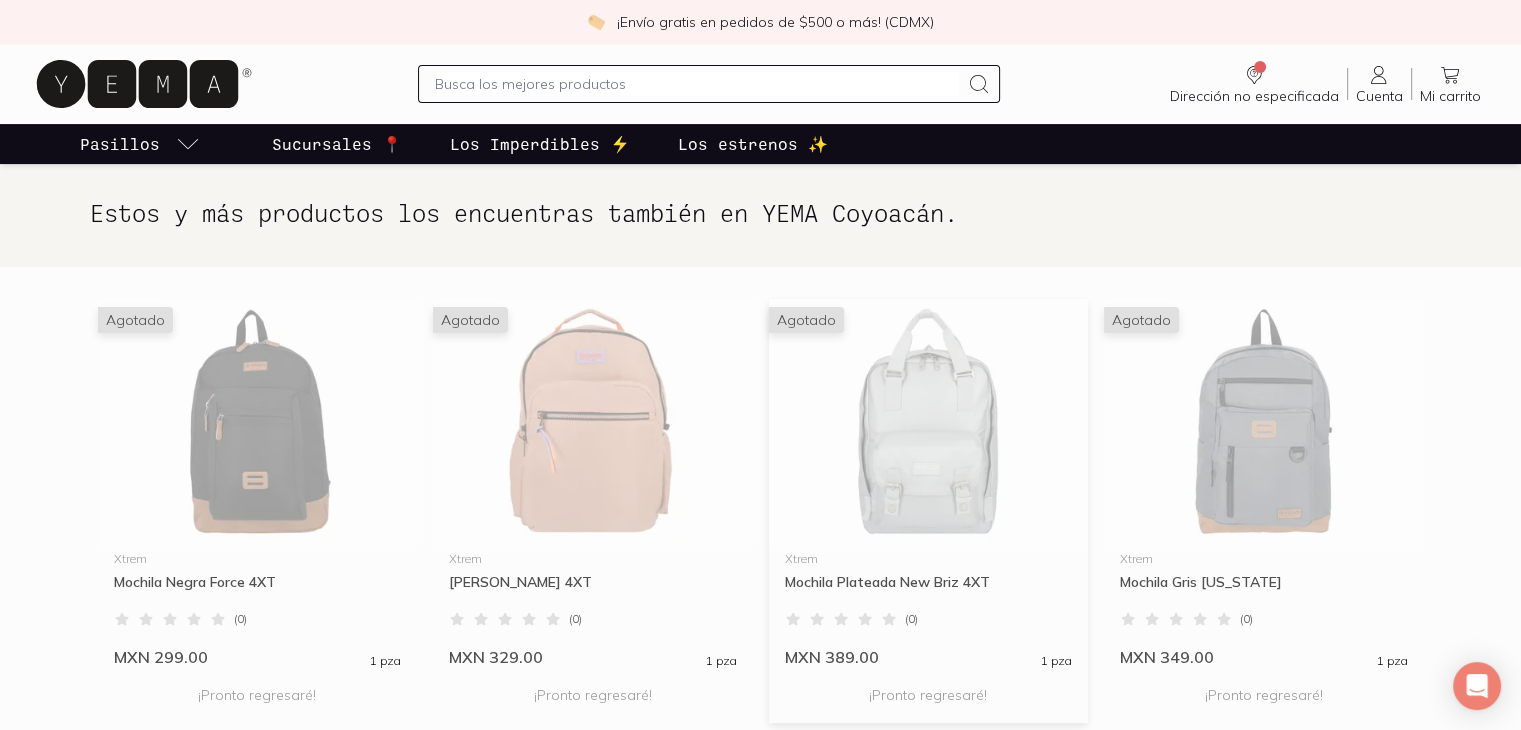 scroll, scrollTop: 500, scrollLeft: 0, axis: vertical 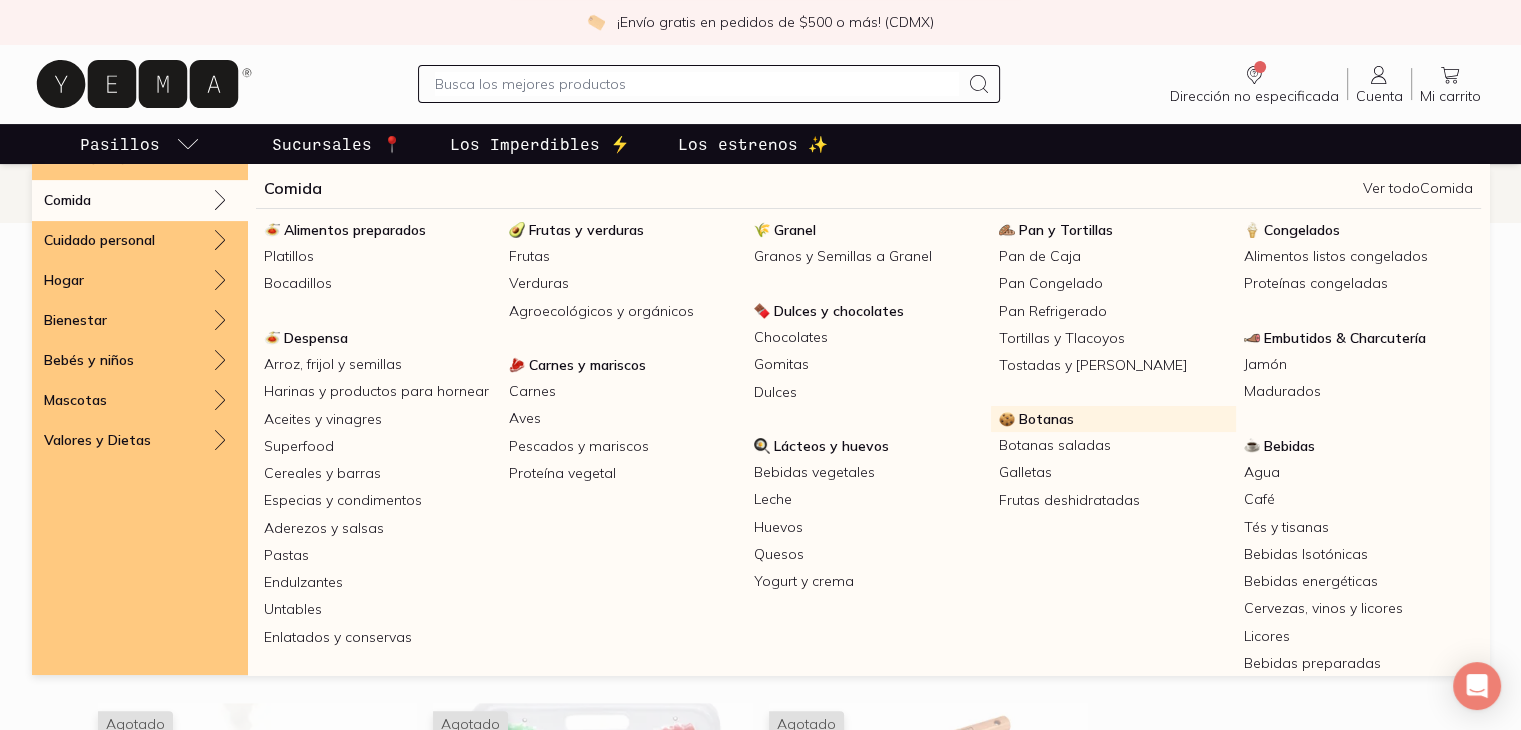 click on "Botanas" at bounding box center [1046, 419] 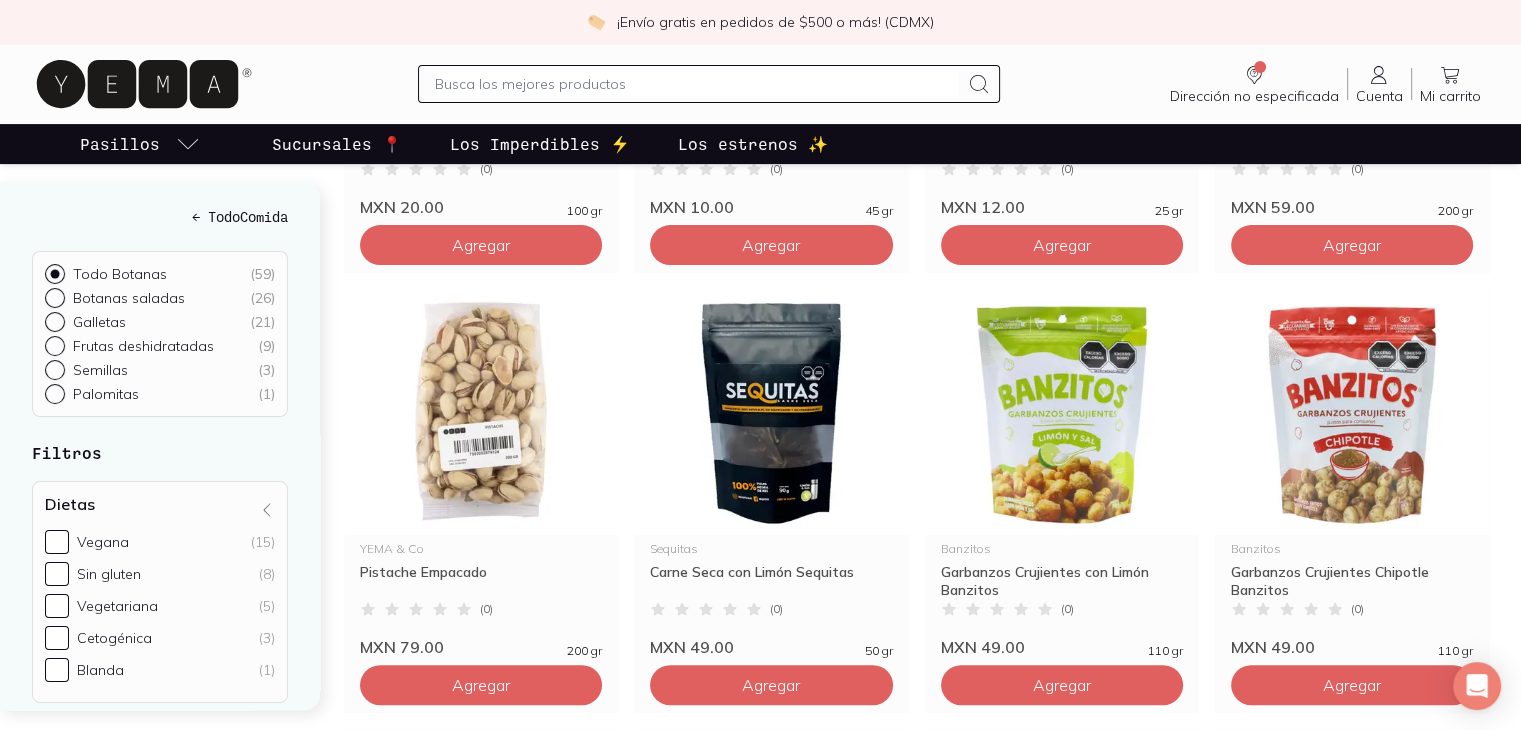 scroll, scrollTop: 600, scrollLeft: 0, axis: vertical 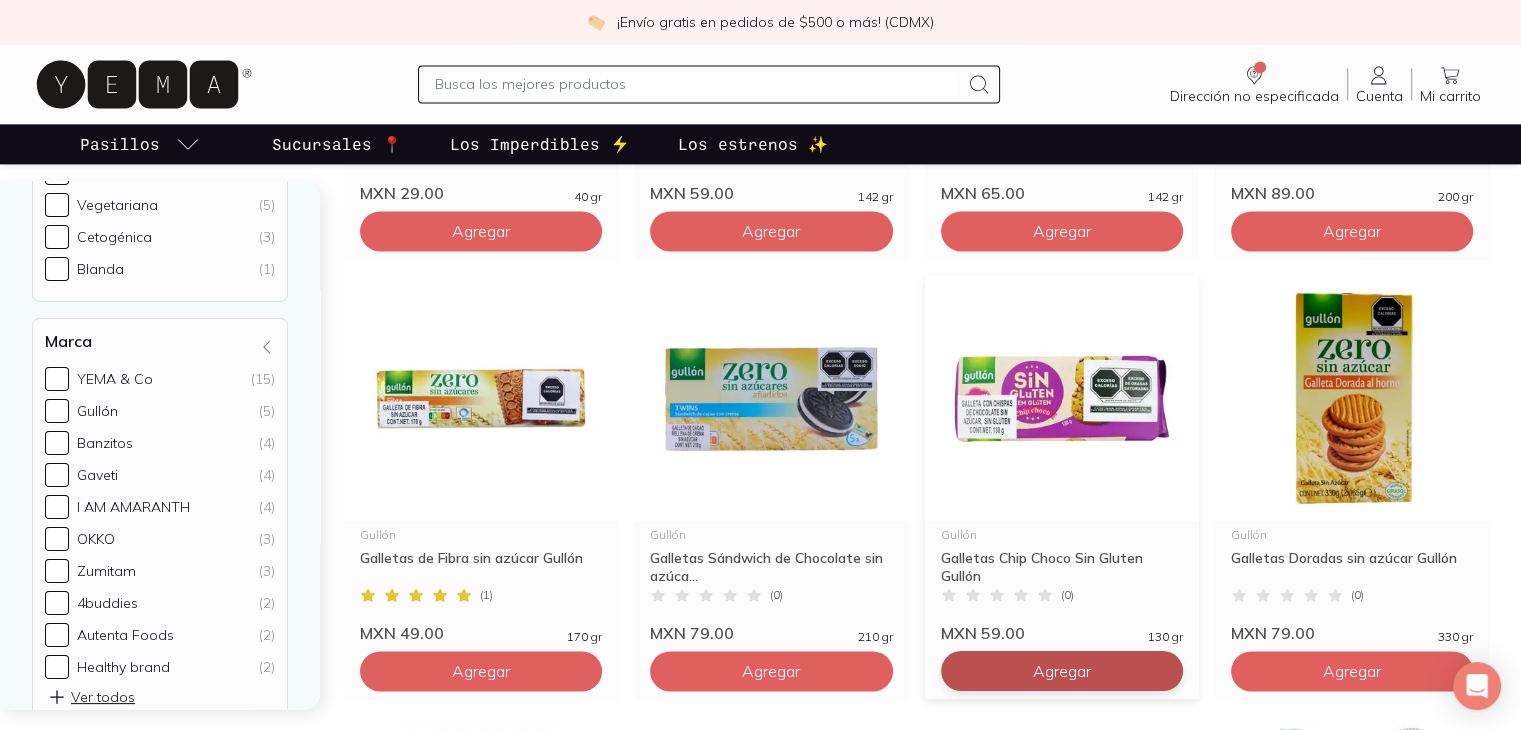 click on "Agregar" at bounding box center [481, -1969] 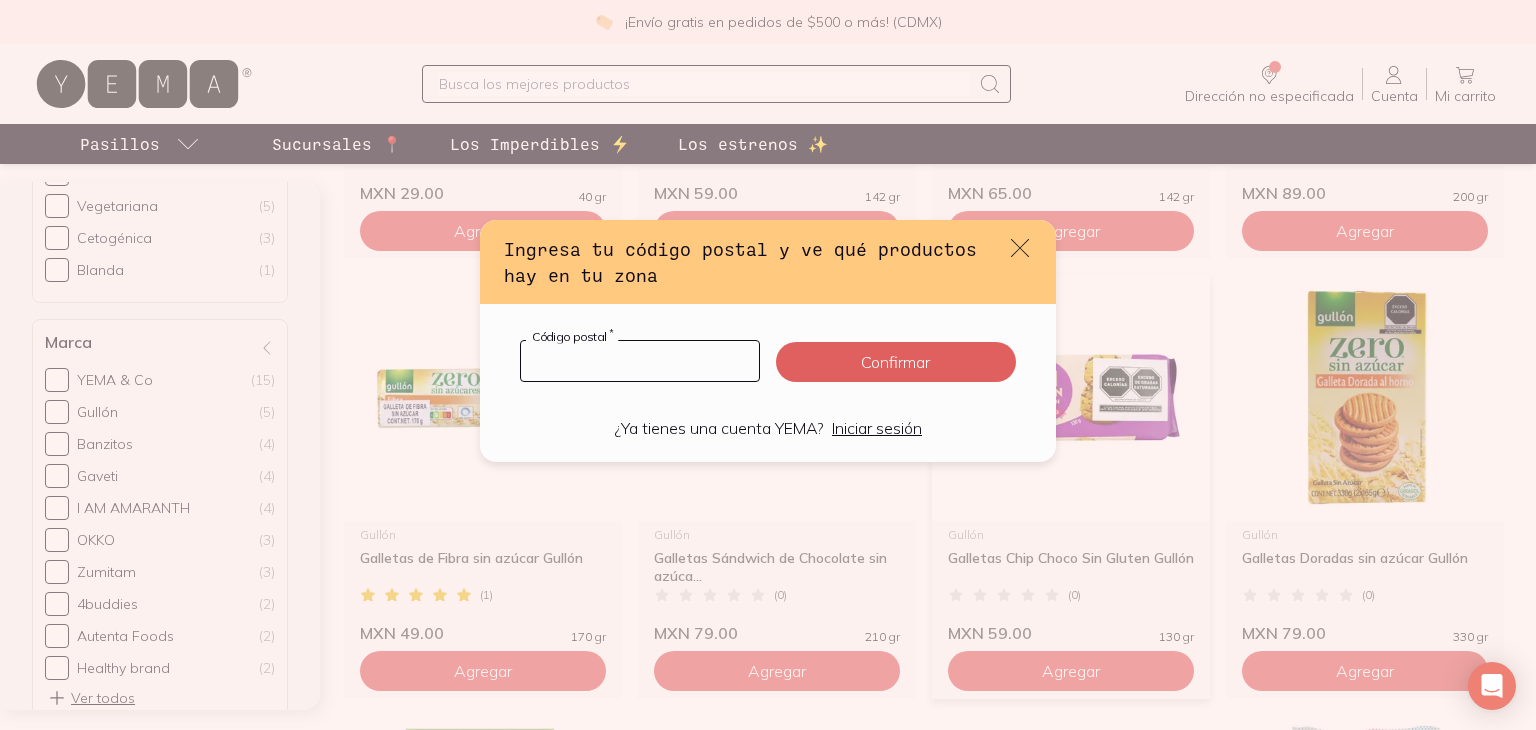 click at bounding box center [640, 361] 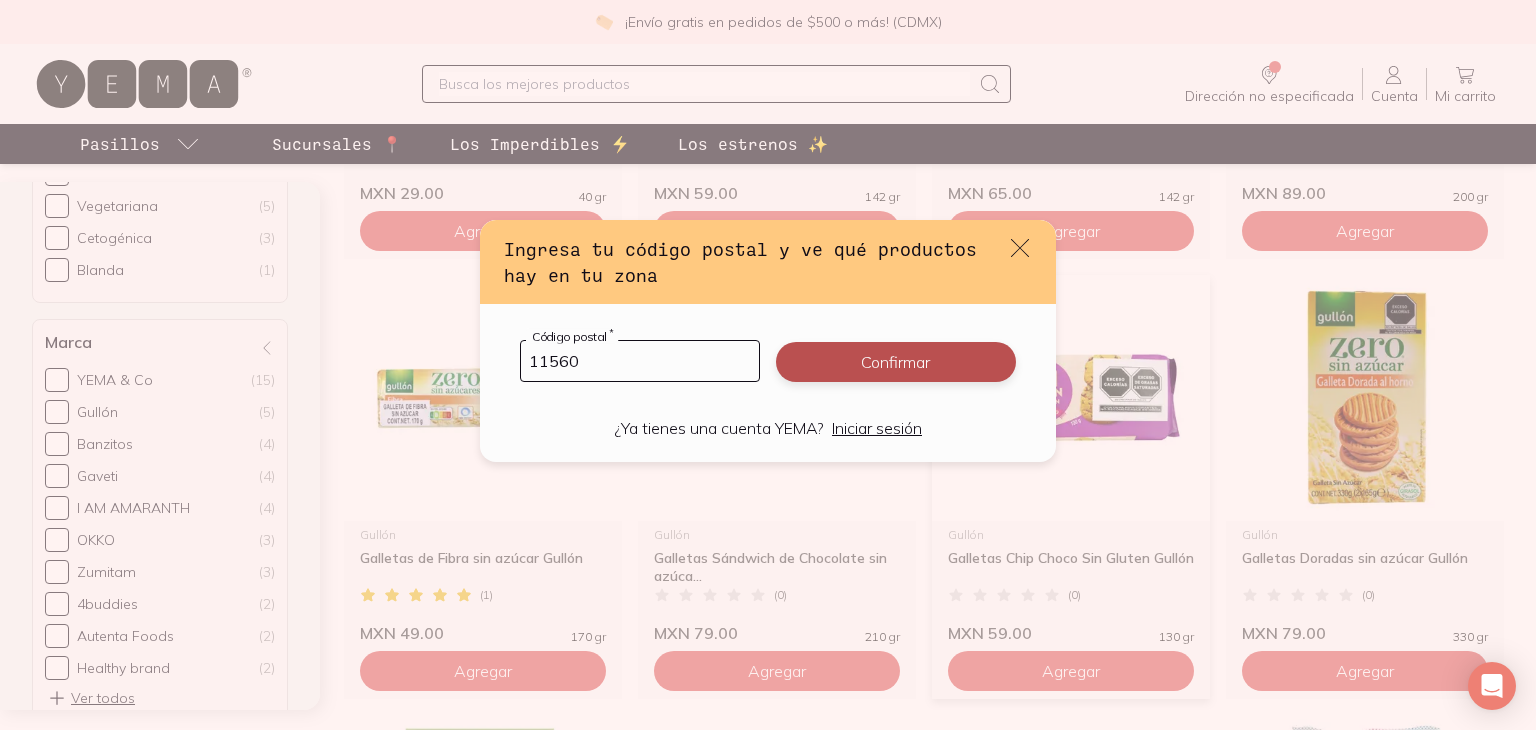 type on "11560" 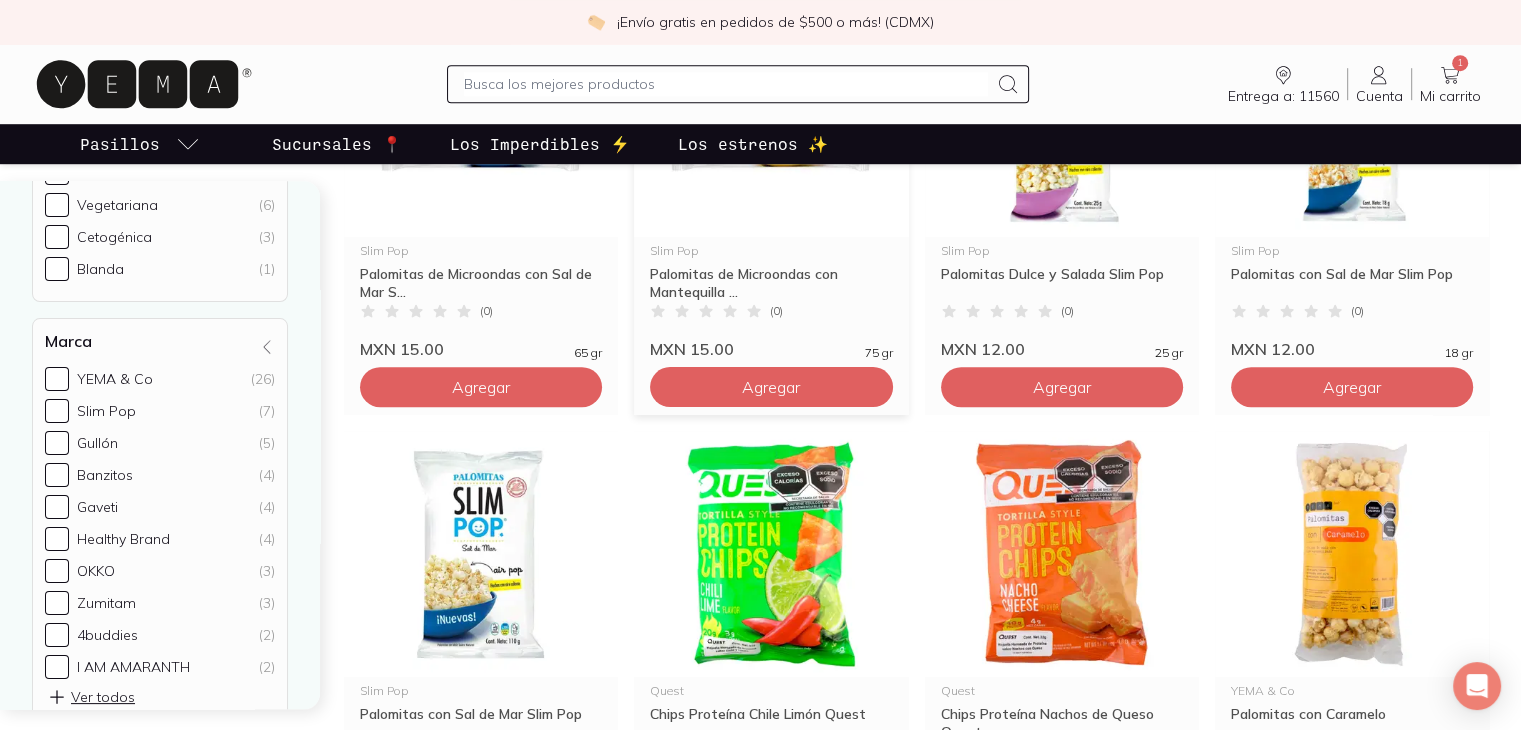 scroll, scrollTop: 1300, scrollLeft: 0, axis: vertical 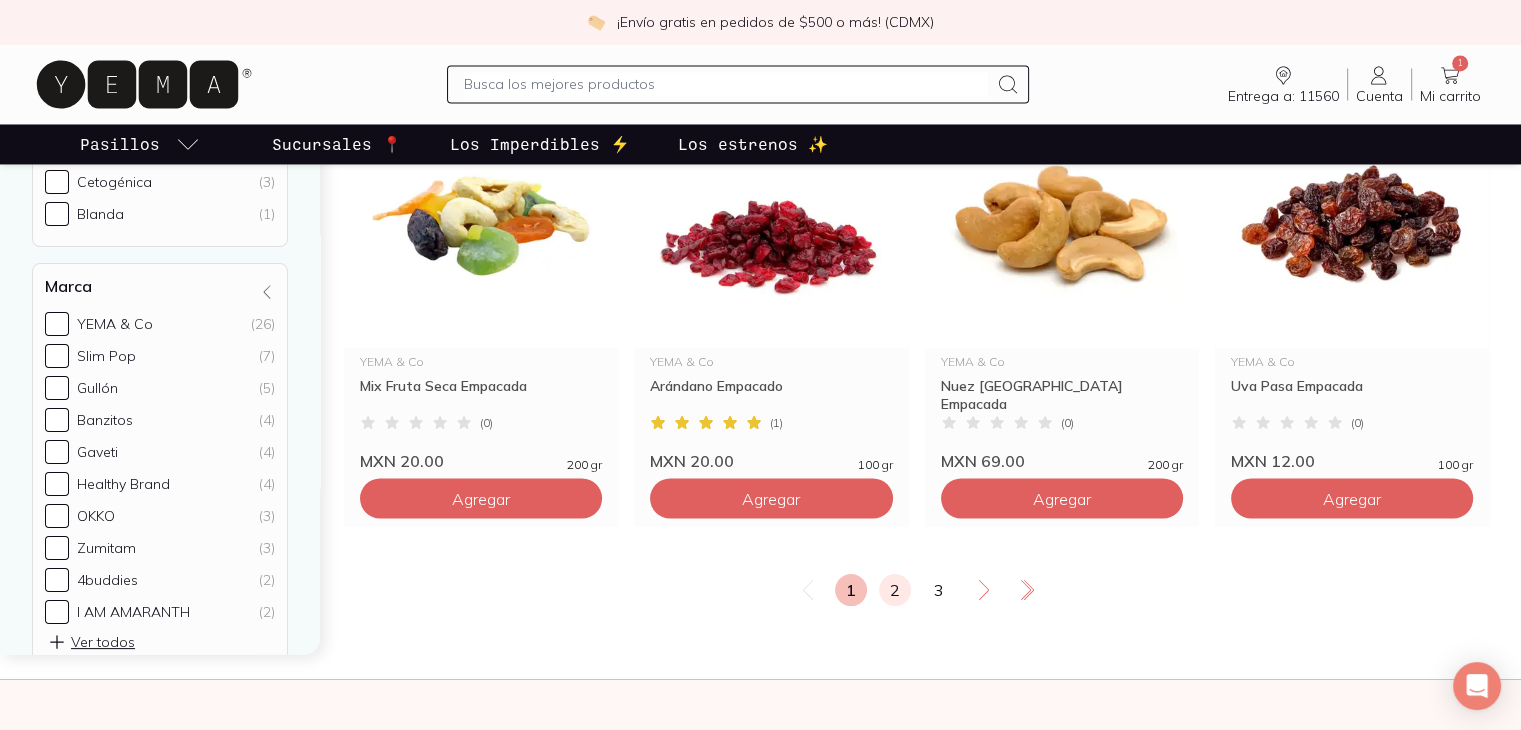 click on "2" at bounding box center (895, 590) 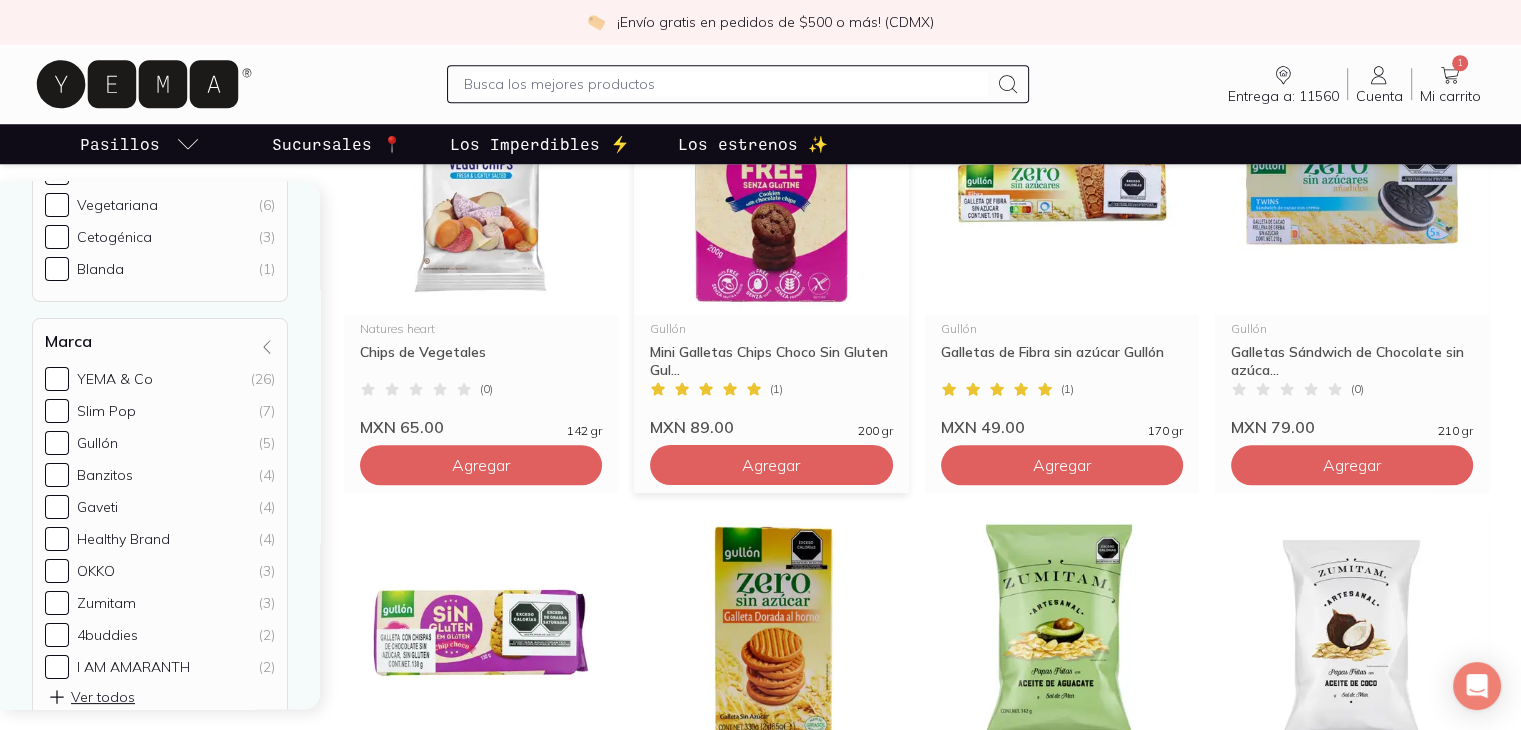 scroll, scrollTop: 1700, scrollLeft: 0, axis: vertical 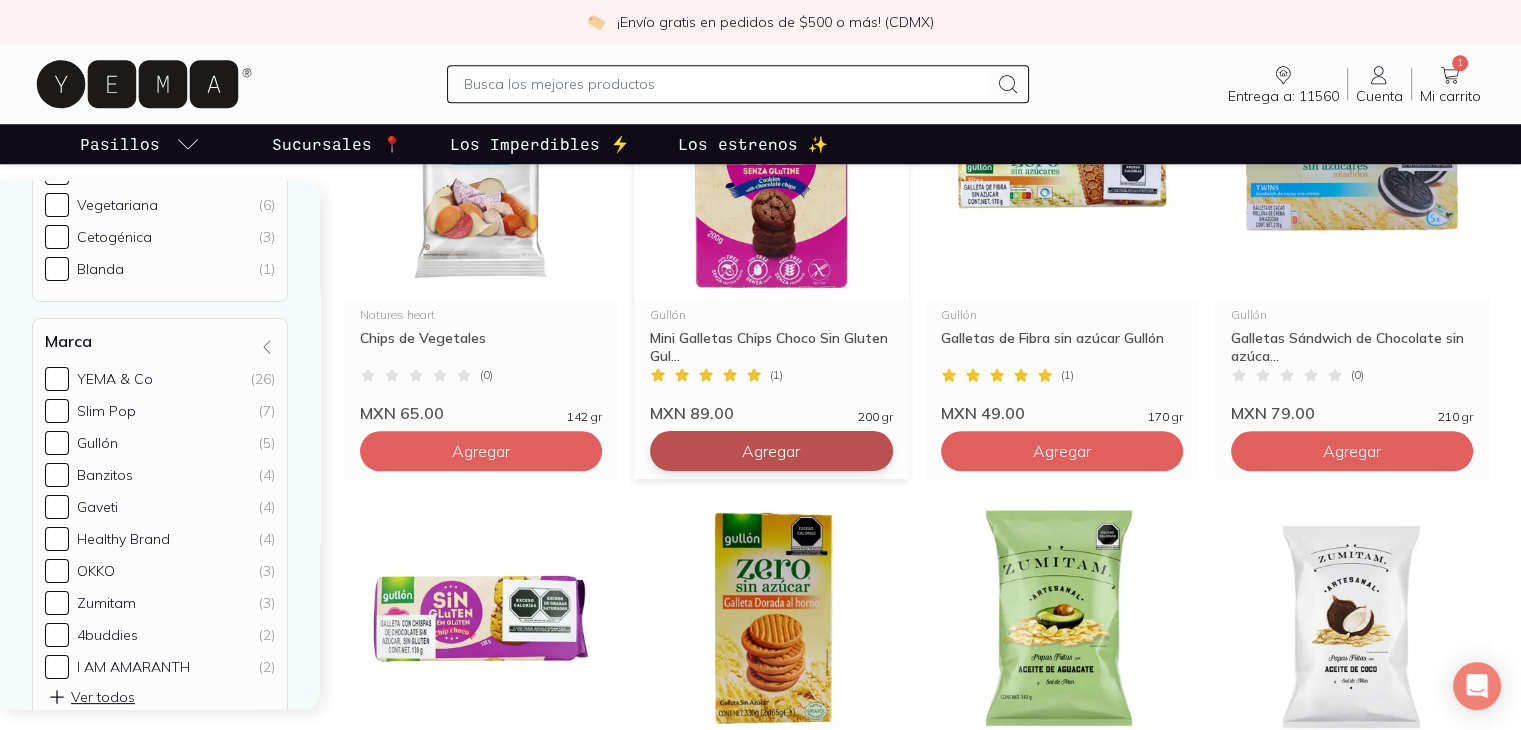 click on "Agregar" at bounding box center (481, -869) 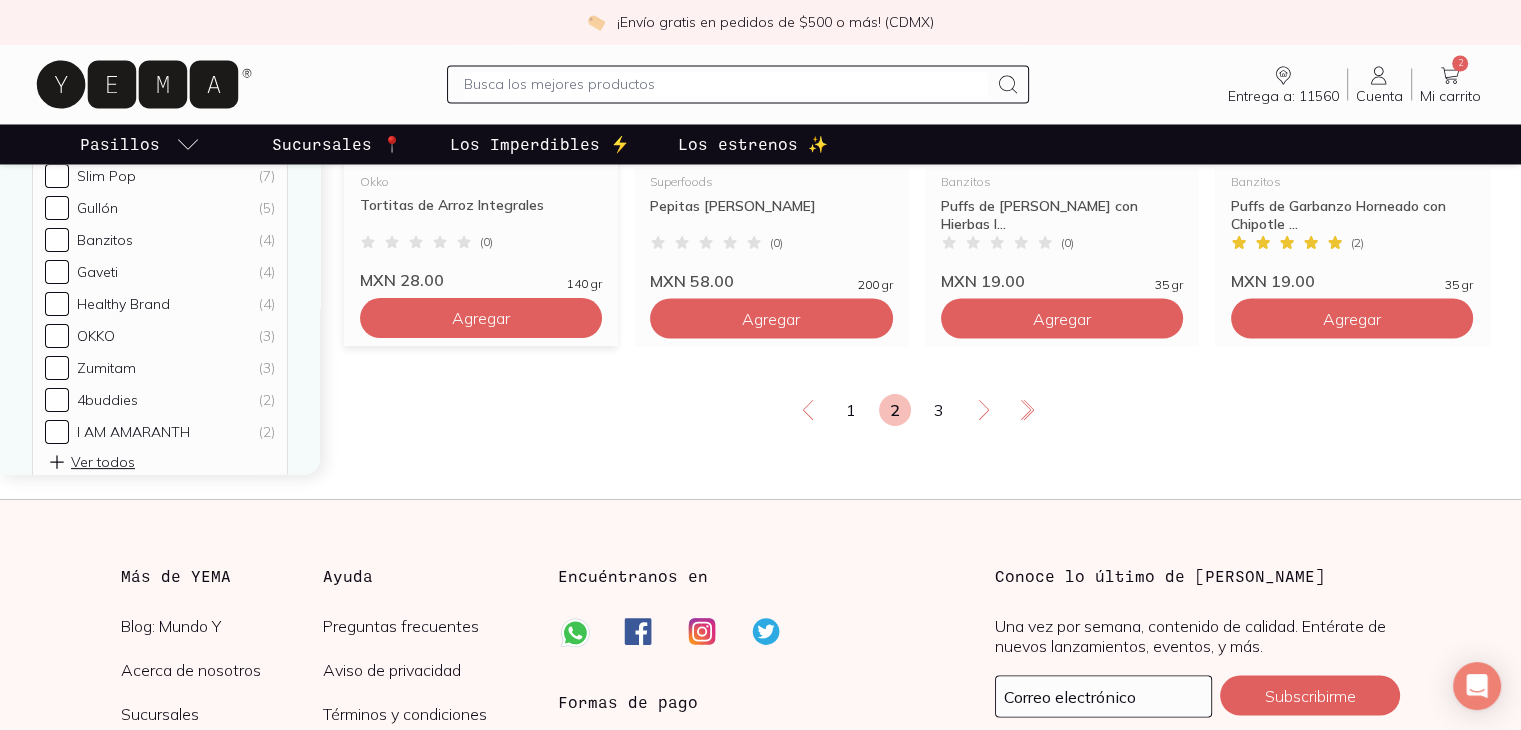 scroll, scrollTop: 3700, scrollLeft: 0, axis: vertical 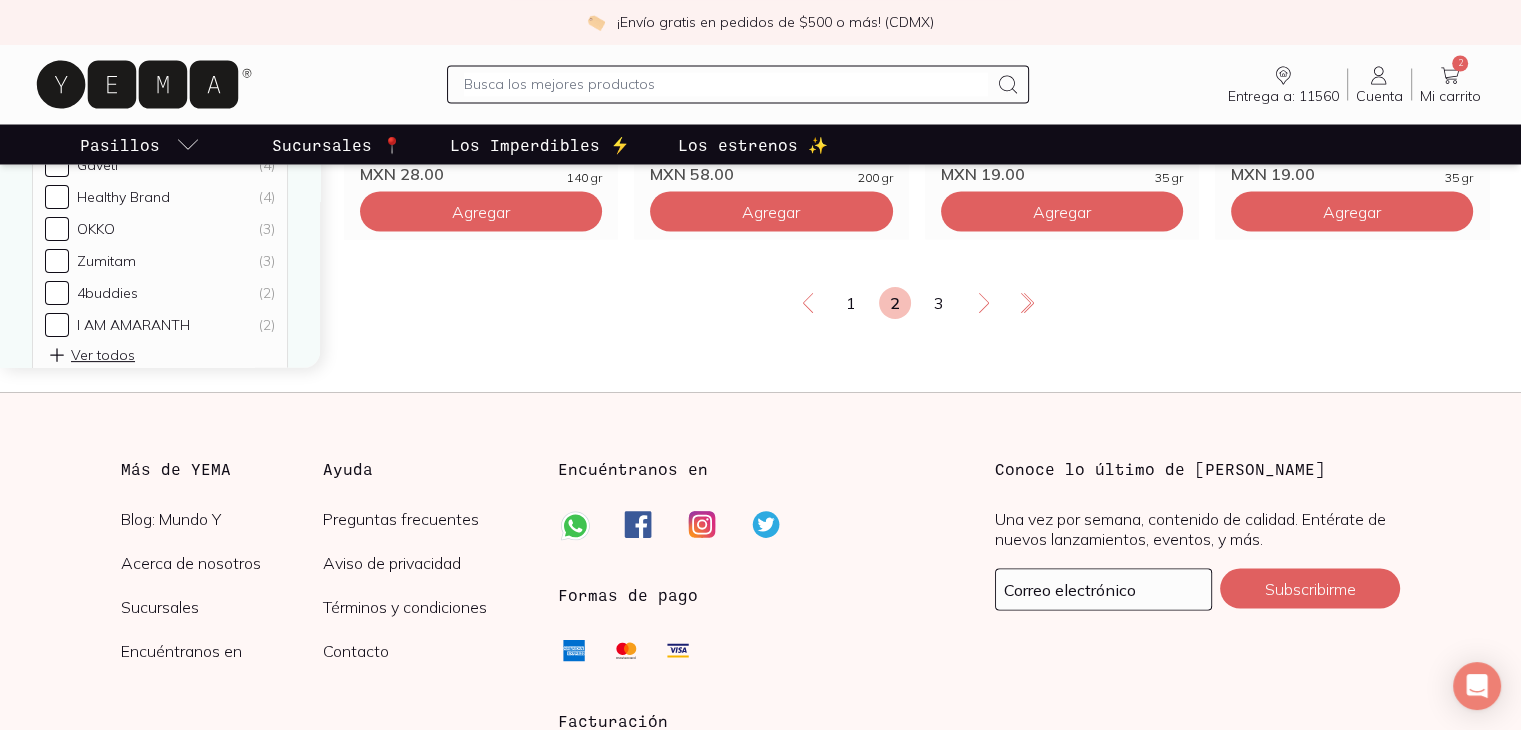 drag, startPoint x: 928, startPoint y: 297, endPoint x: 928, endPoint y: 328, distance: 31 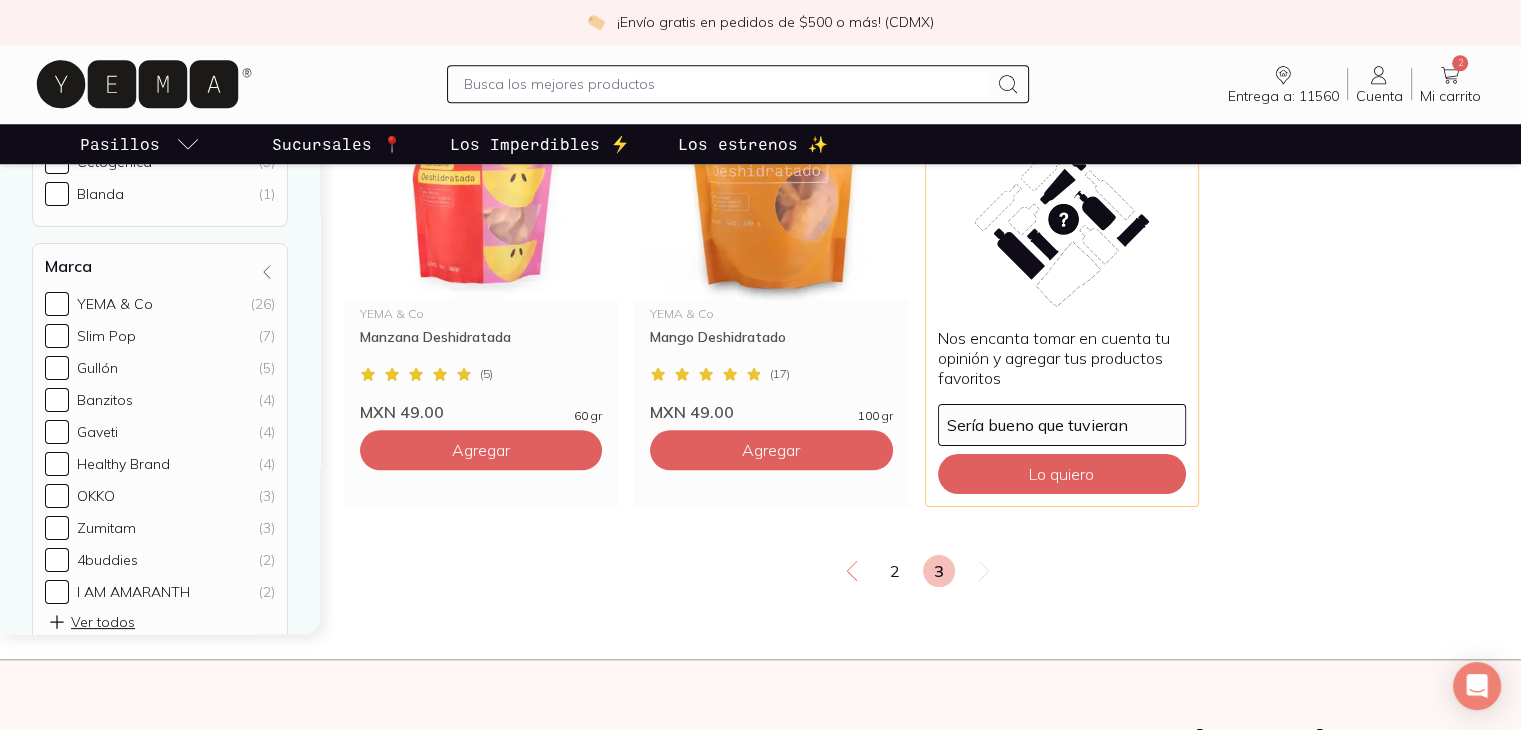 scroll, scrollTop: 1700, scrollLeft: 0, axis: vertical 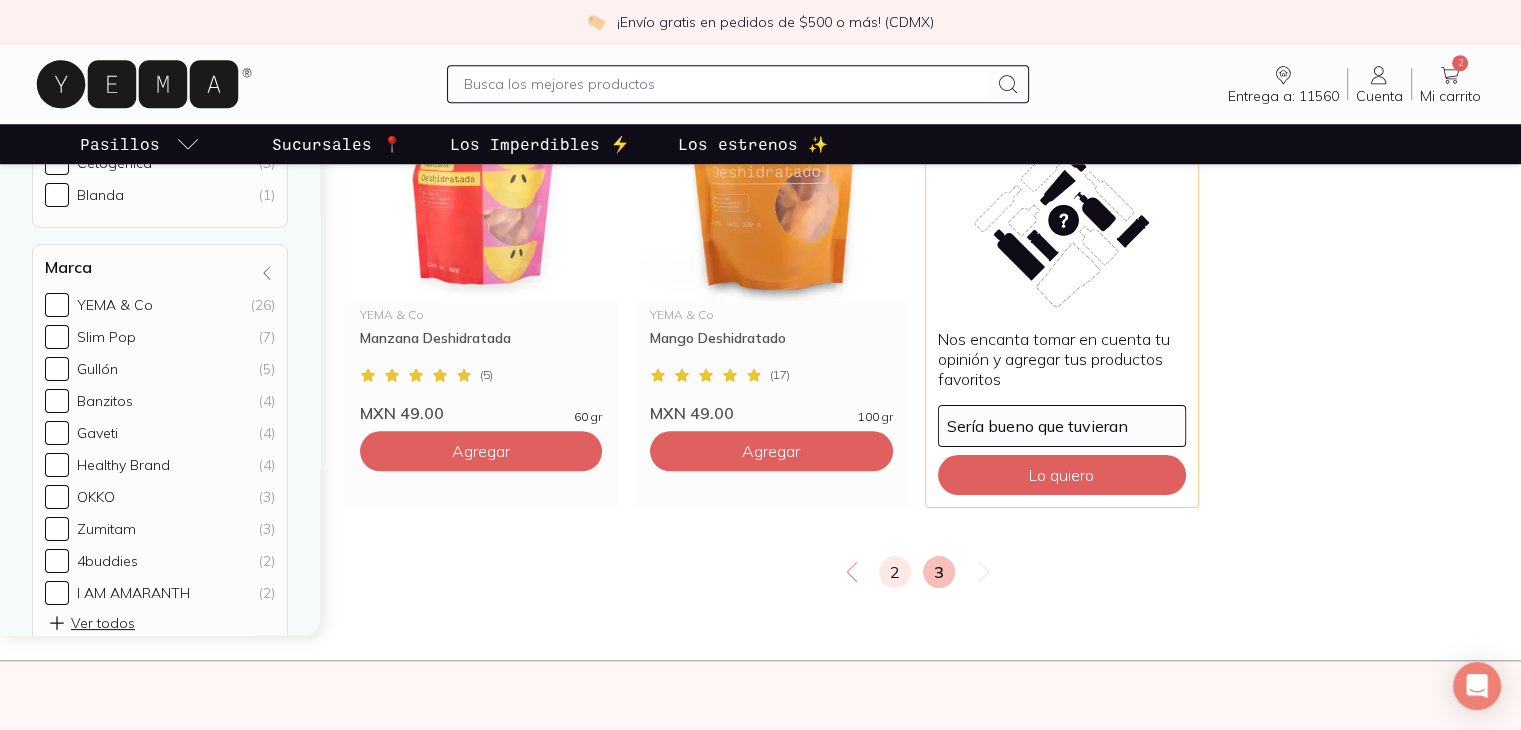 click on "2" at bounding box center [895, 572] 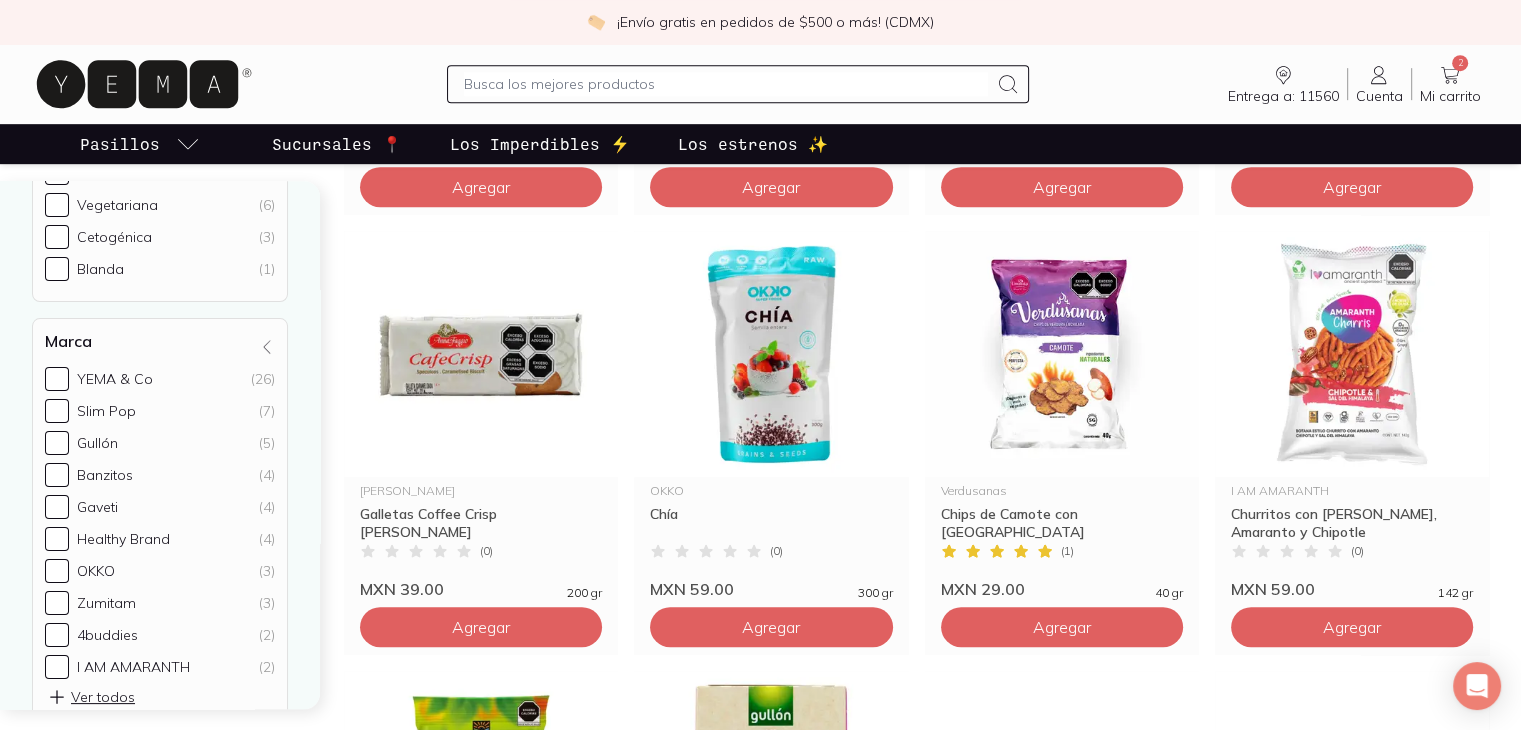 scroll, scrollTop: 1200, scrollLeft: 0, axis: vertical 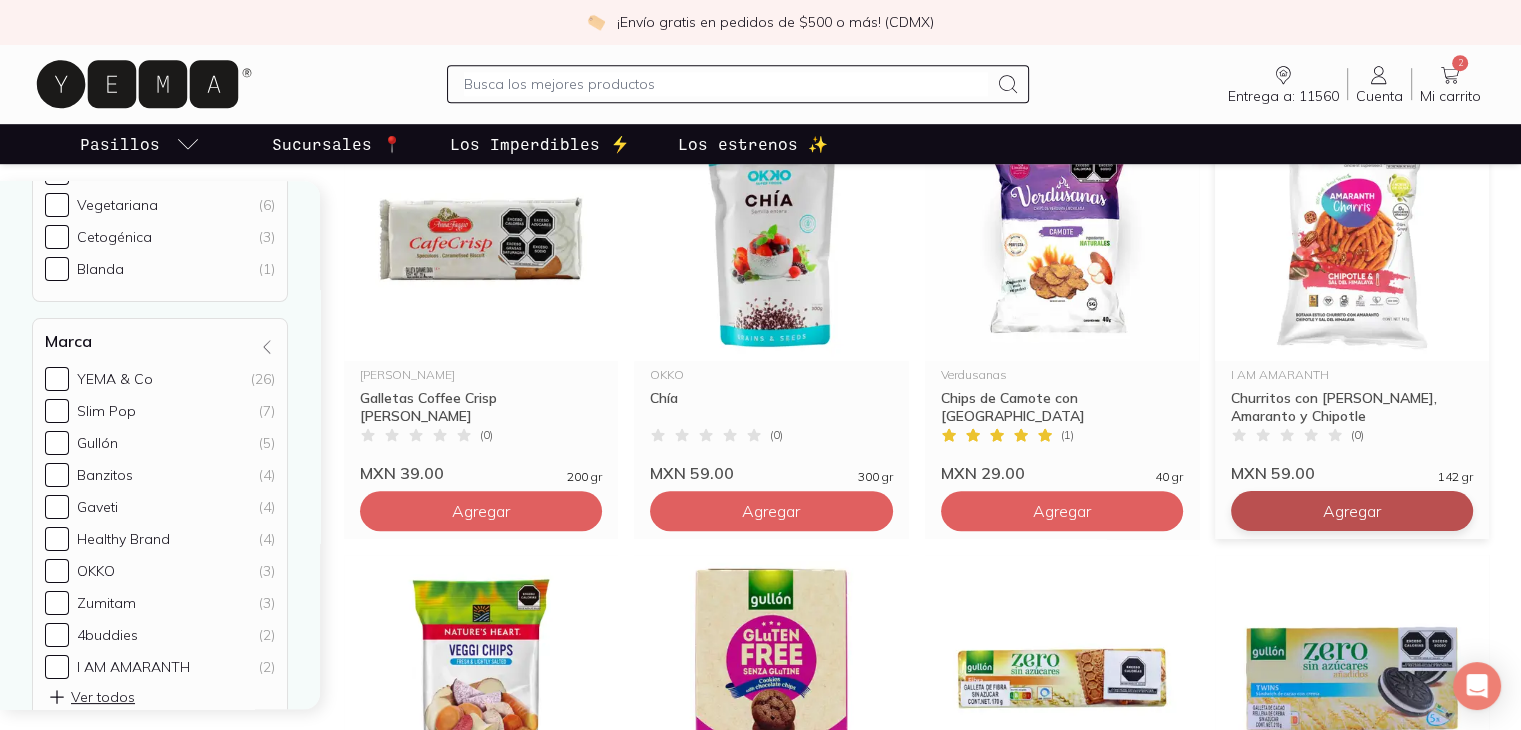 click on "Agregar" at bounding box center (481, -369) 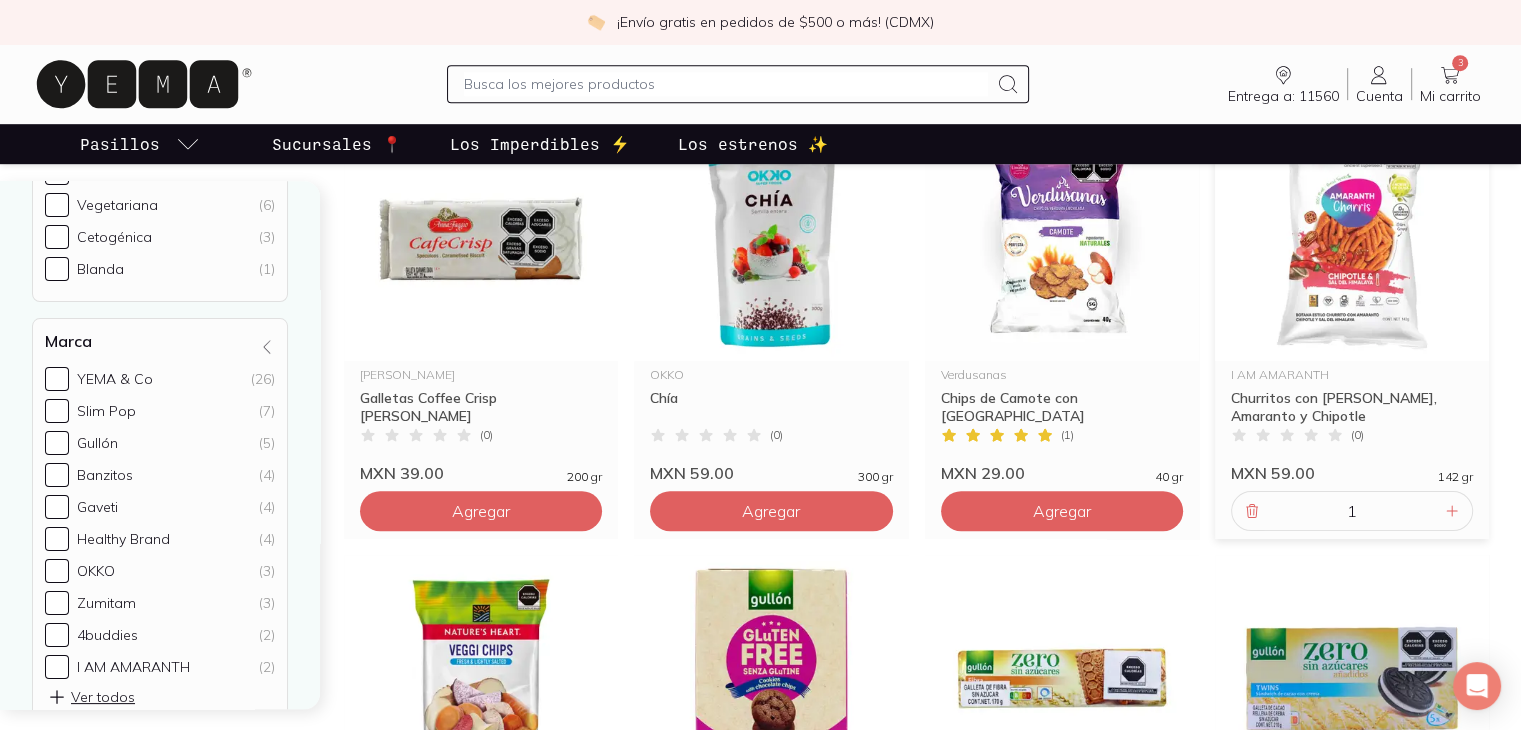 click at bounding box center [726, 84] 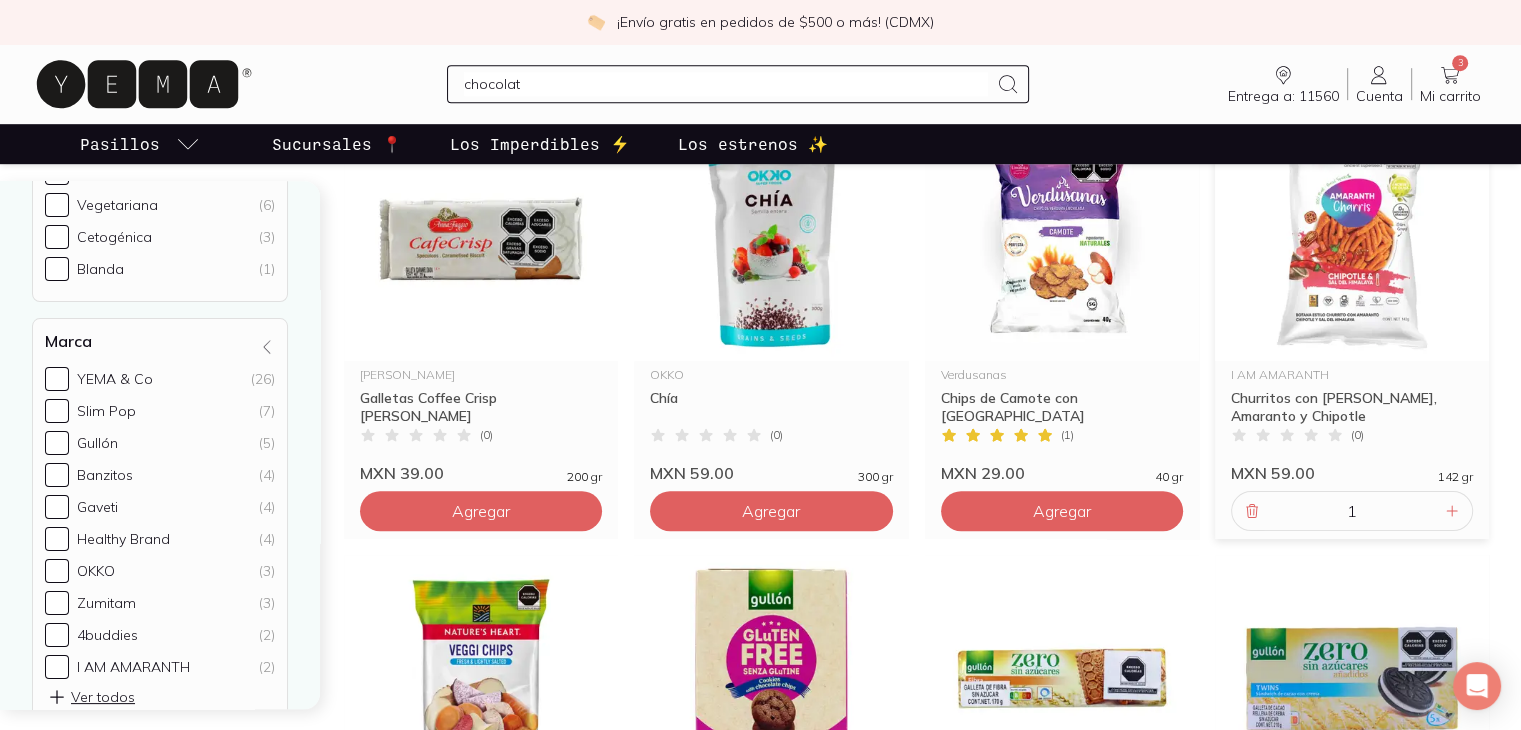 type on "chocolate" 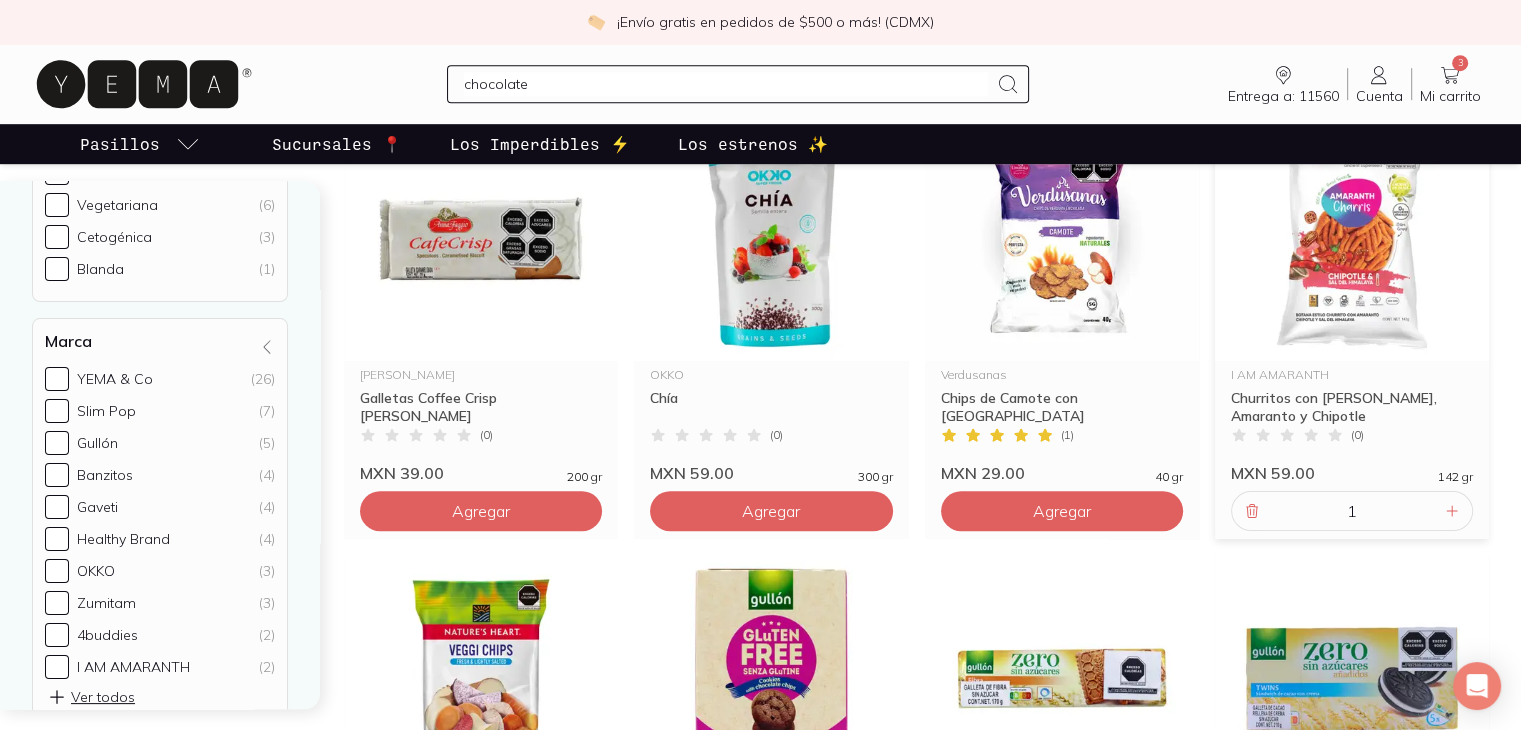 type 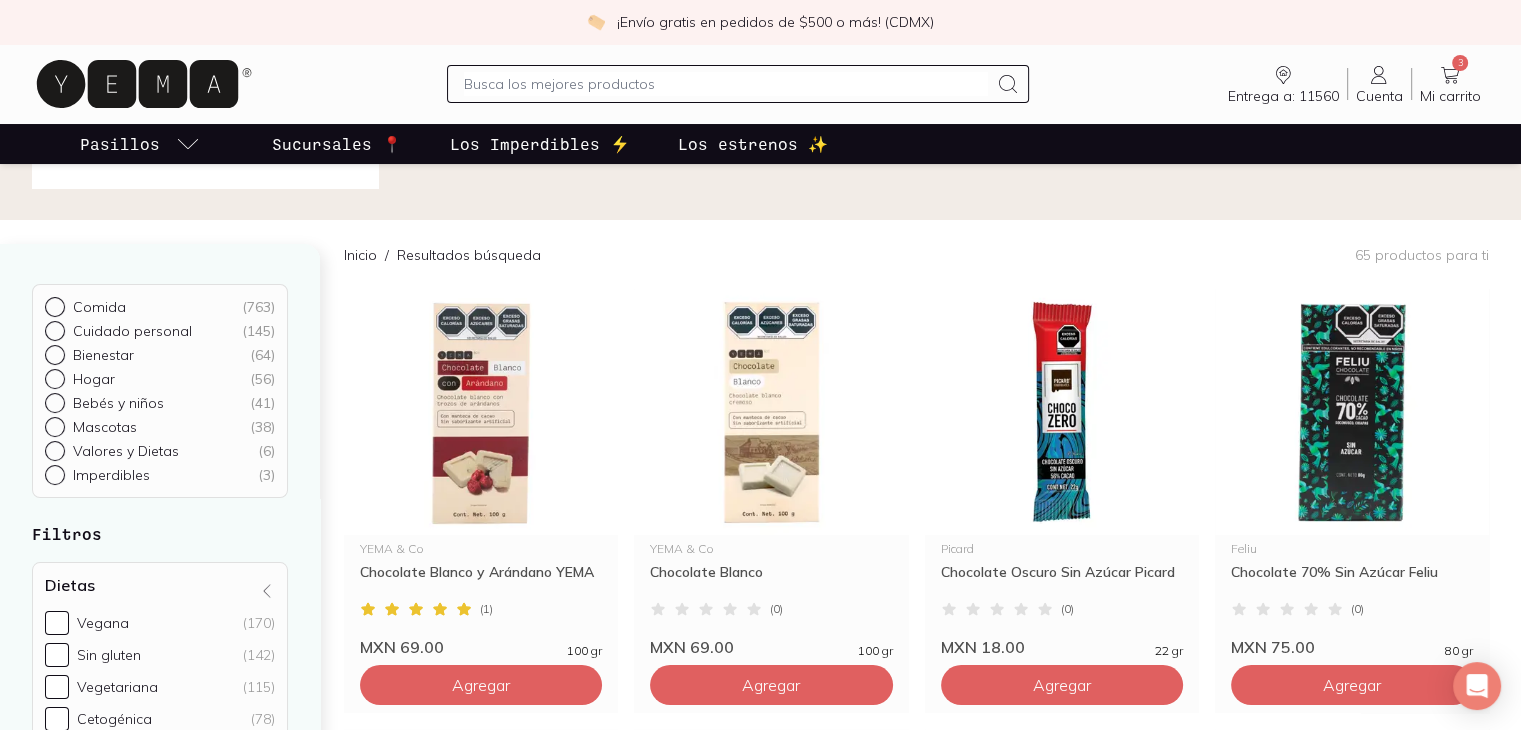 scroll, scrollTop: 200, scrollLeft: 0, axis: vertical 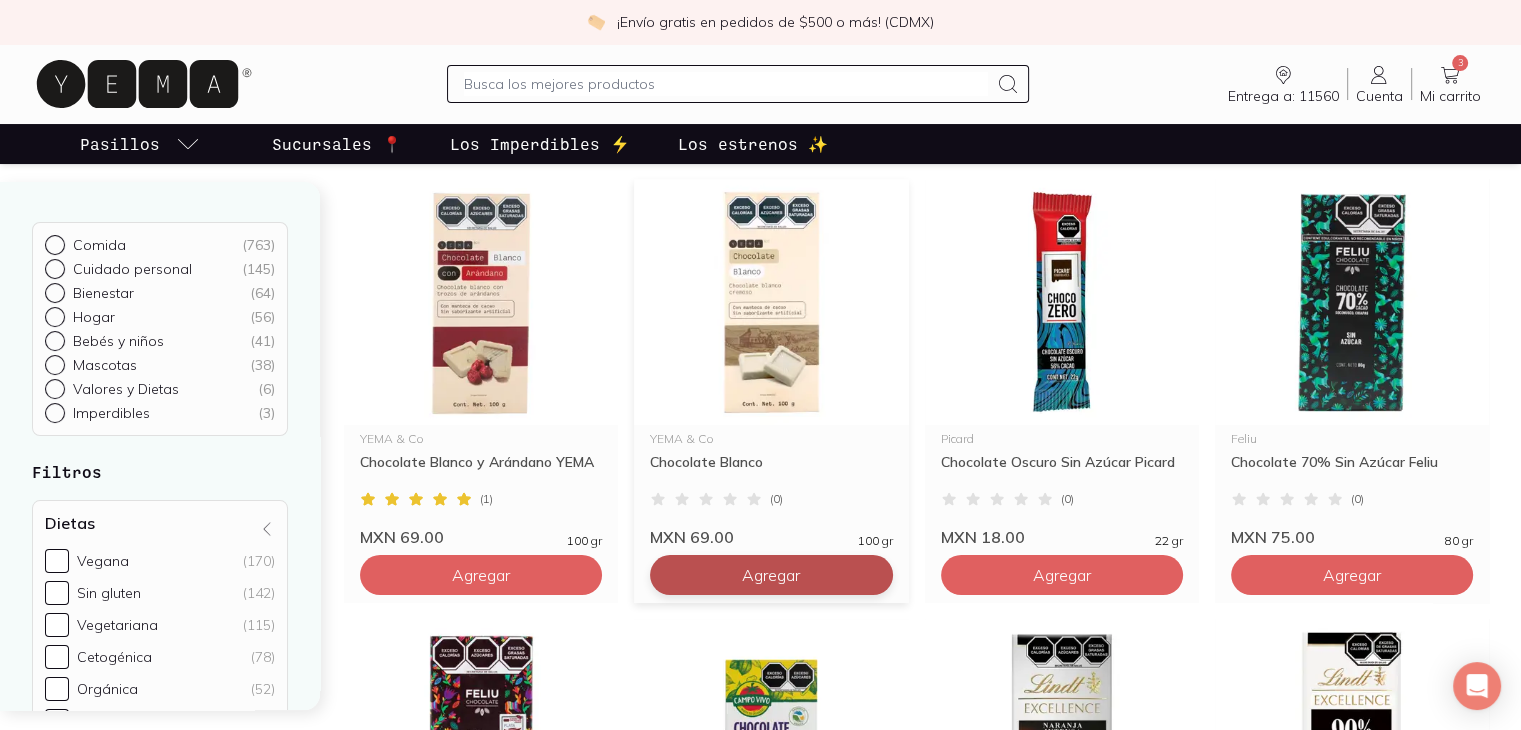 click on "Agregar" at bounding box center (481, 575) 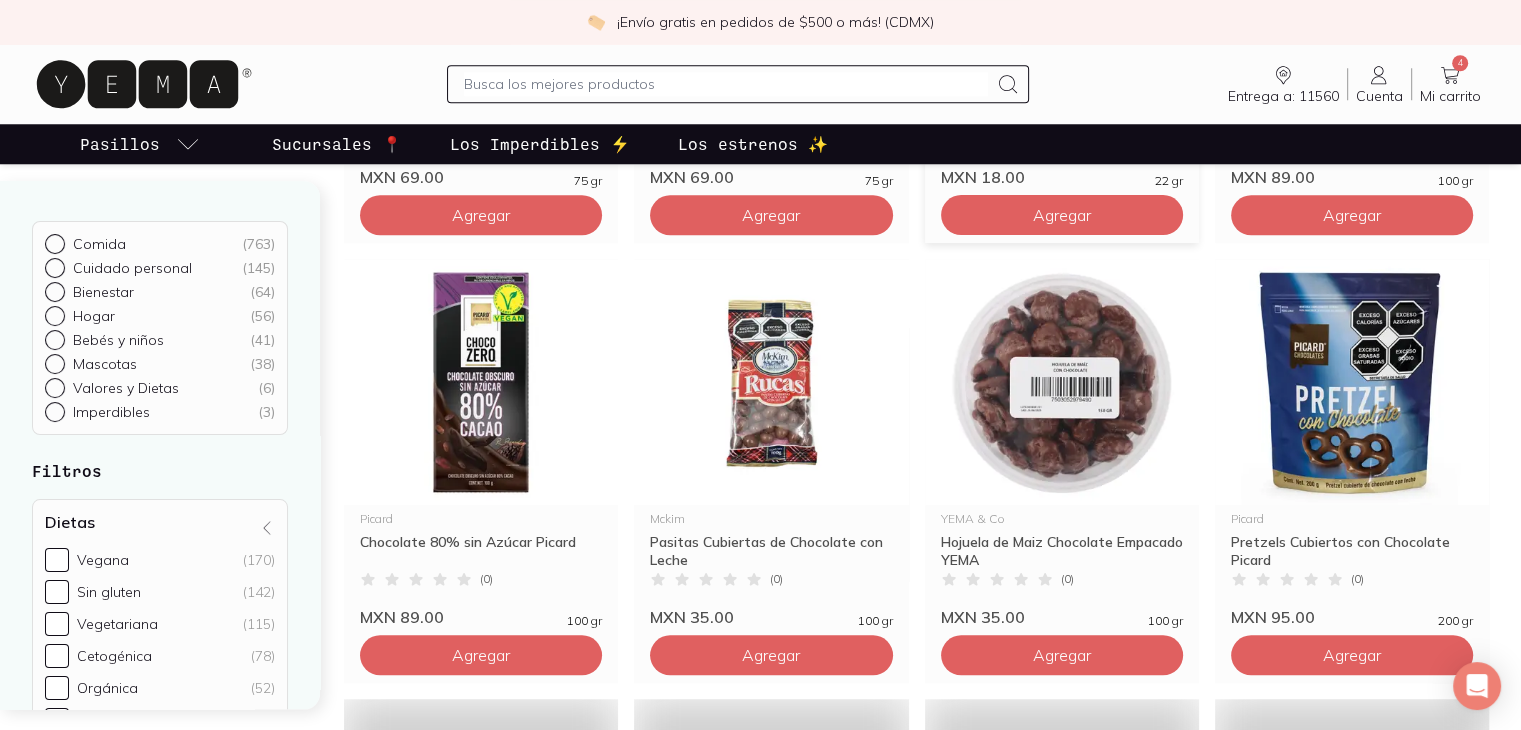 scroll, scrollTop: 1900, scrollLeft: 0, axis: vertical 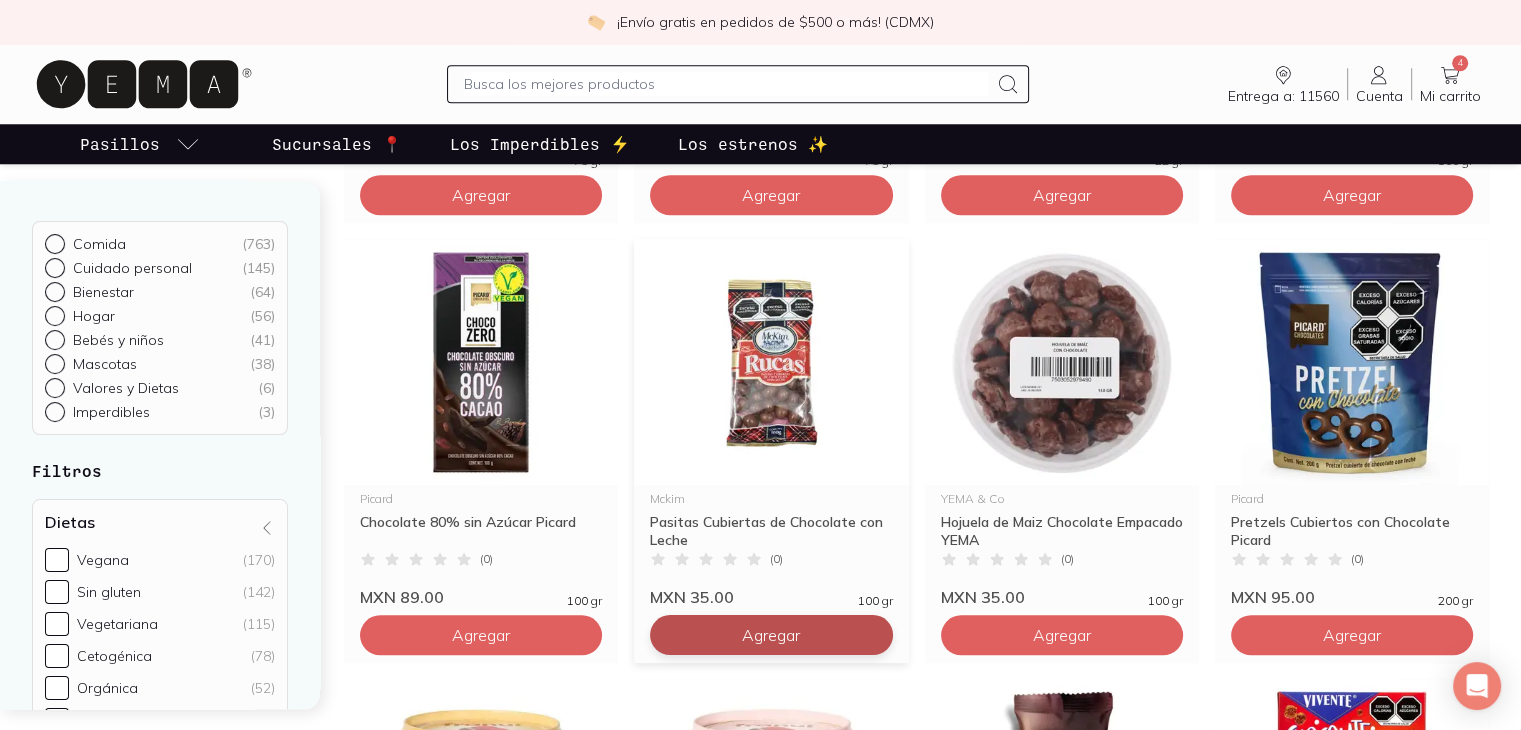 click on "Agregar" at bounding box center [481, -1125] 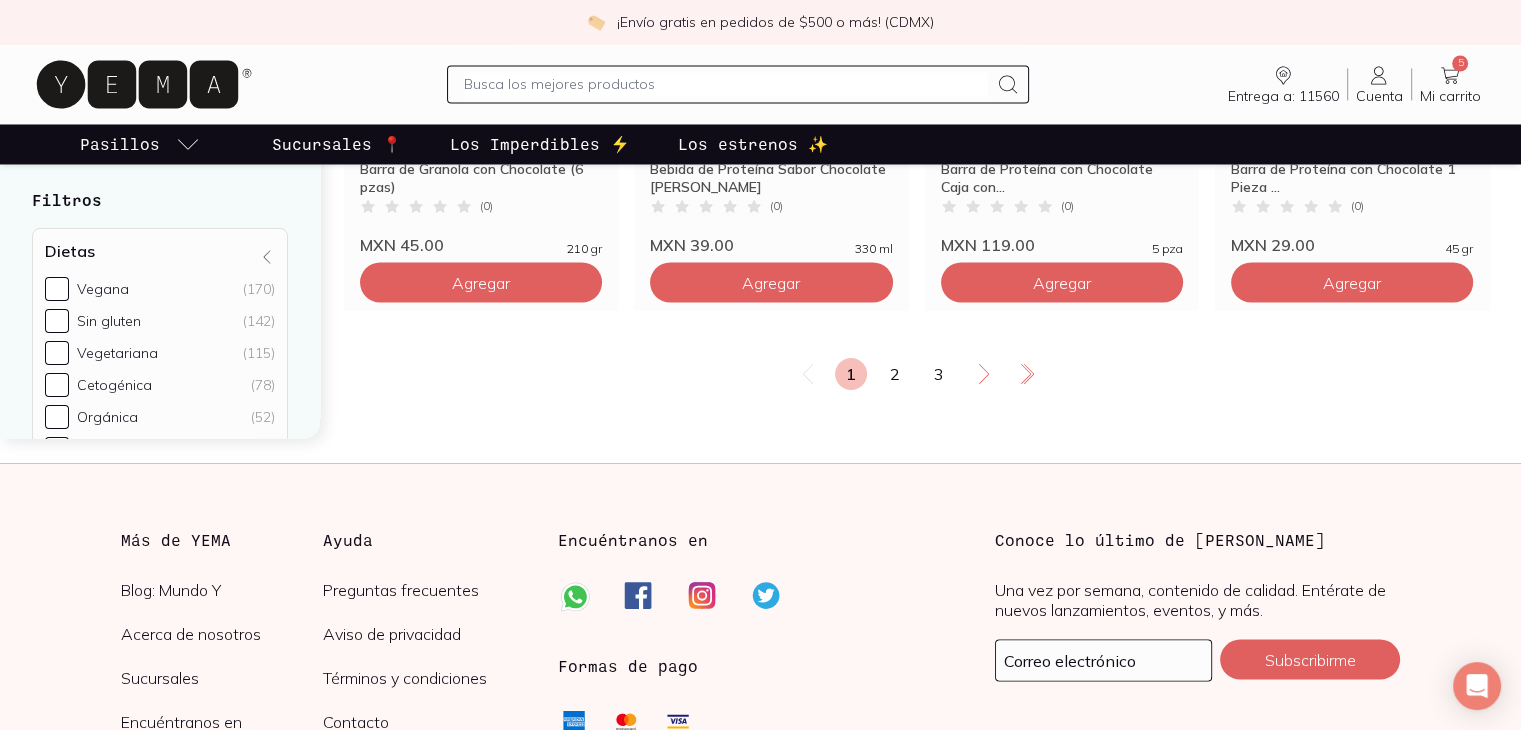 scroll, scrollTop: 3600, scrollLeft: 0, axis: vertical 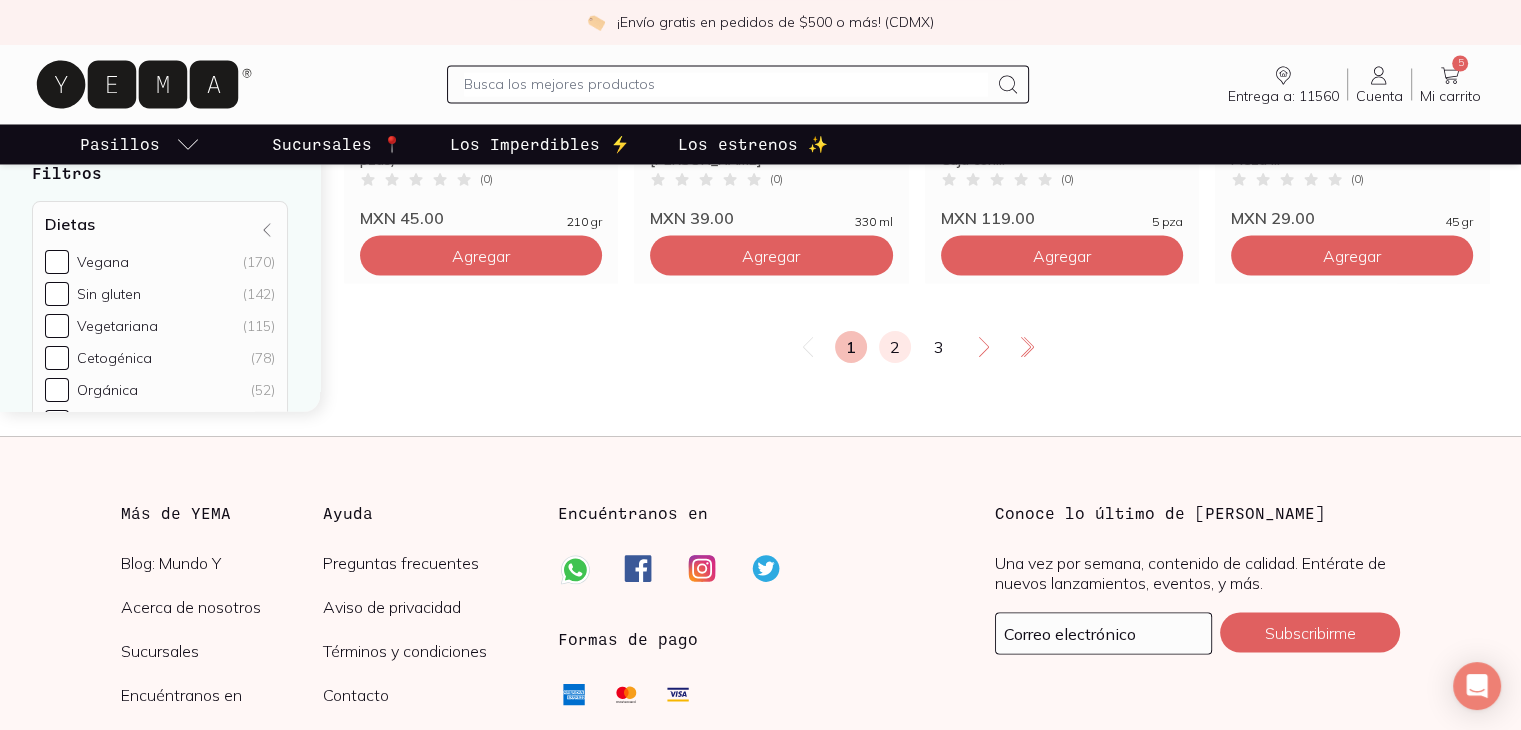 click on "2" at bounding box center [895, 347] 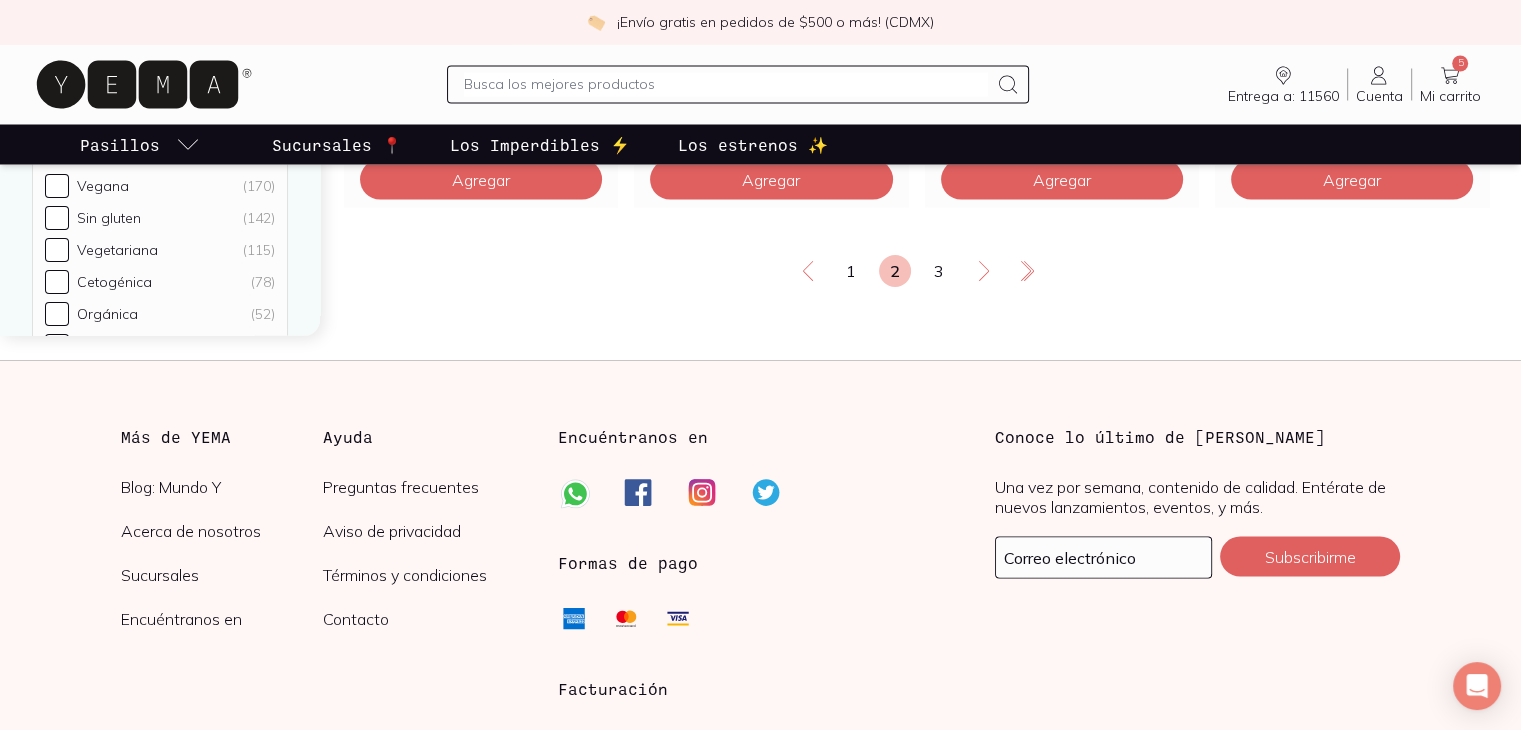 scroll, scrollTop: 3700, scrollLeft: 0, axis: vertical 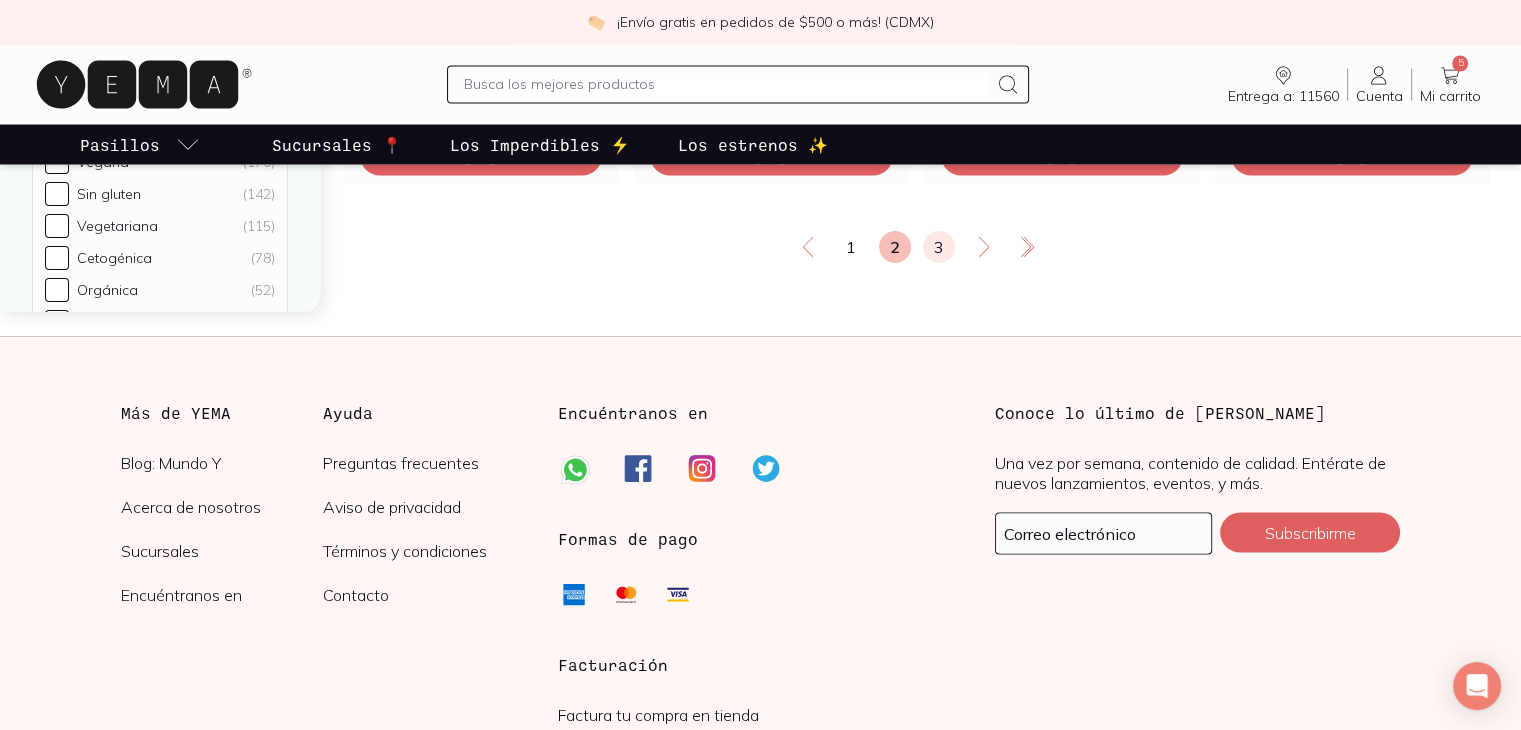click on "3" at bounding box center (939, 247) 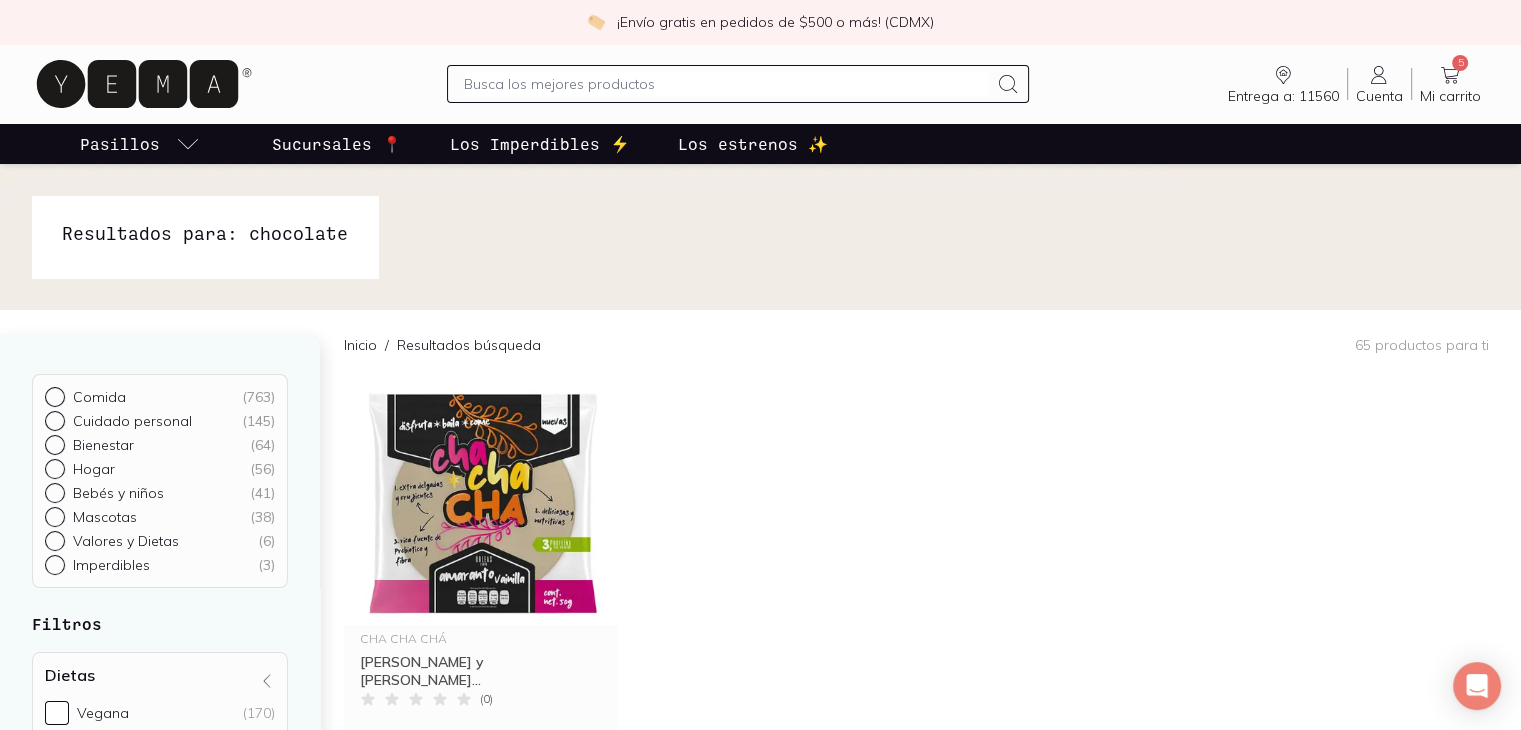 scroll, scrollTop: 0, scrollLeft: 0, axis: both 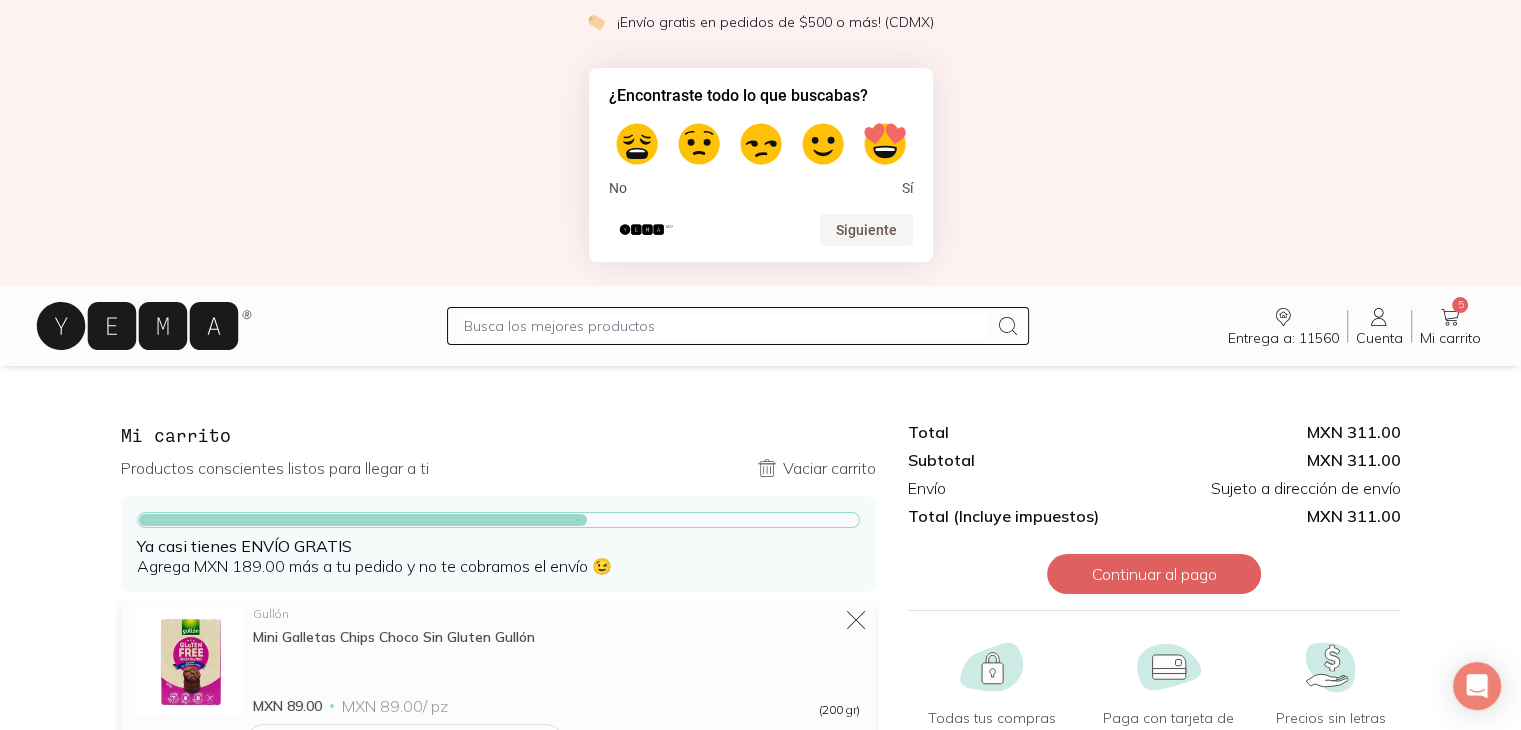 click 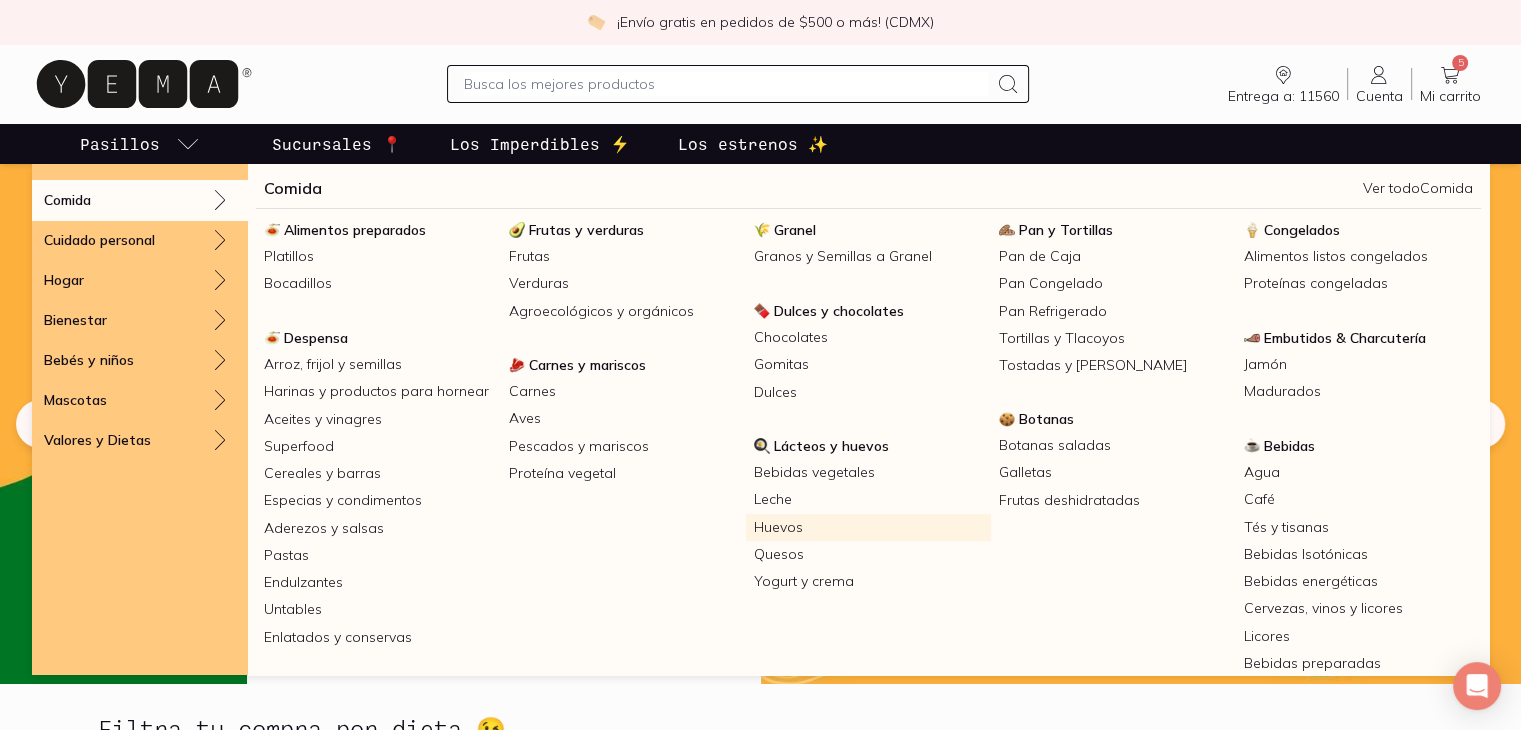 click on "Huevos" at bounding box center (868, 527) 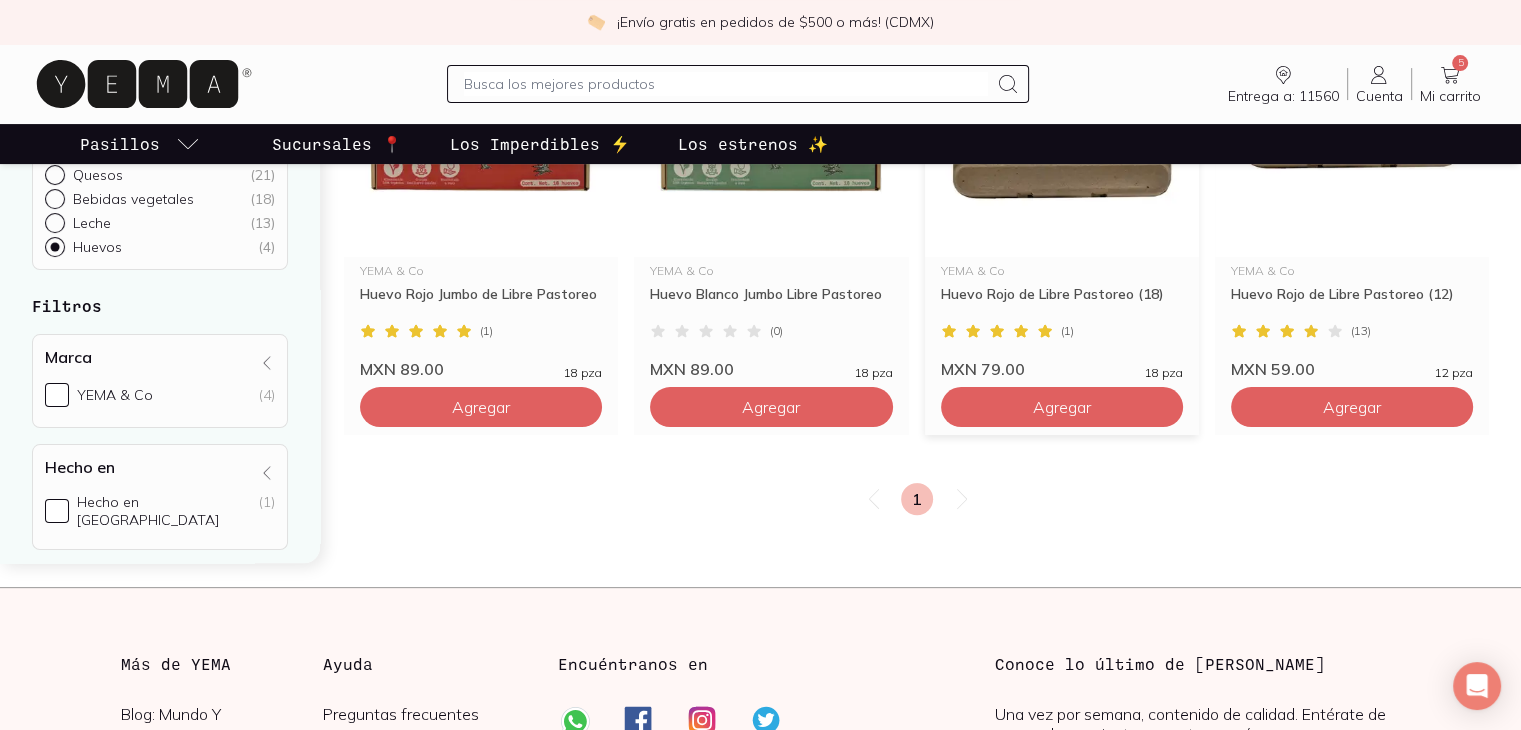 scroll, scrollTop: 300, scrollLeft: 0, axis: vertical 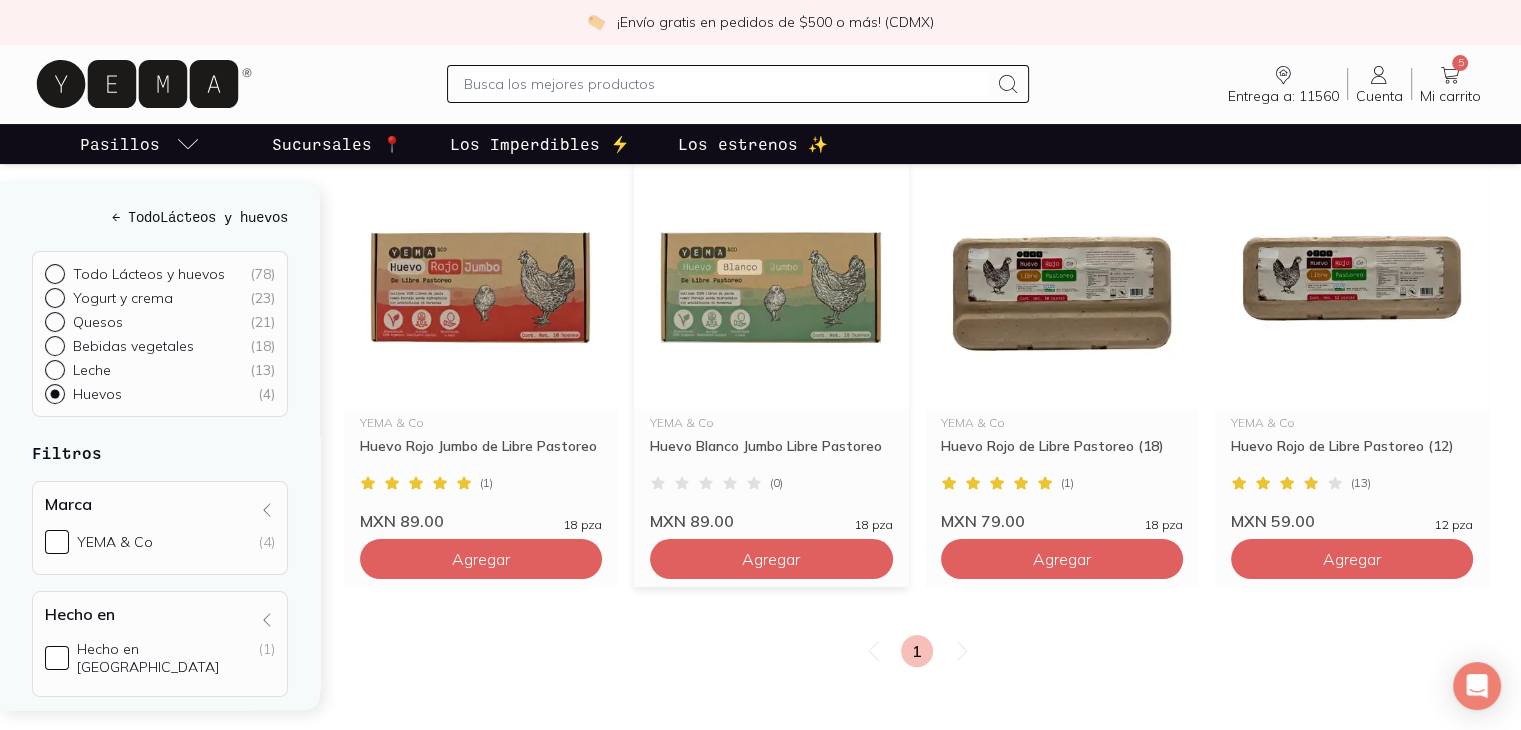 click at bounding box center (771, 286) 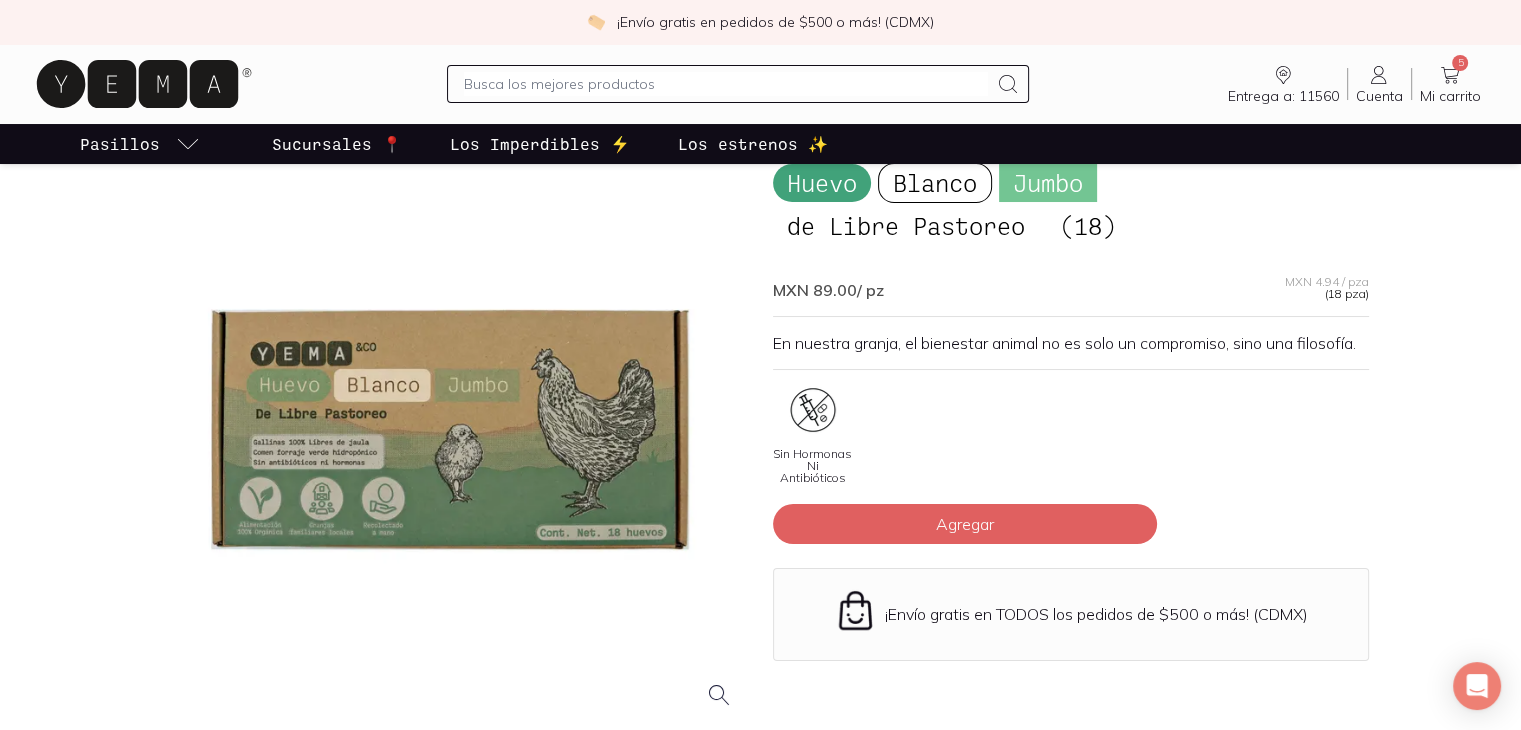 scroll, scrollTop: 0, scrollLeft: 0, axis: both 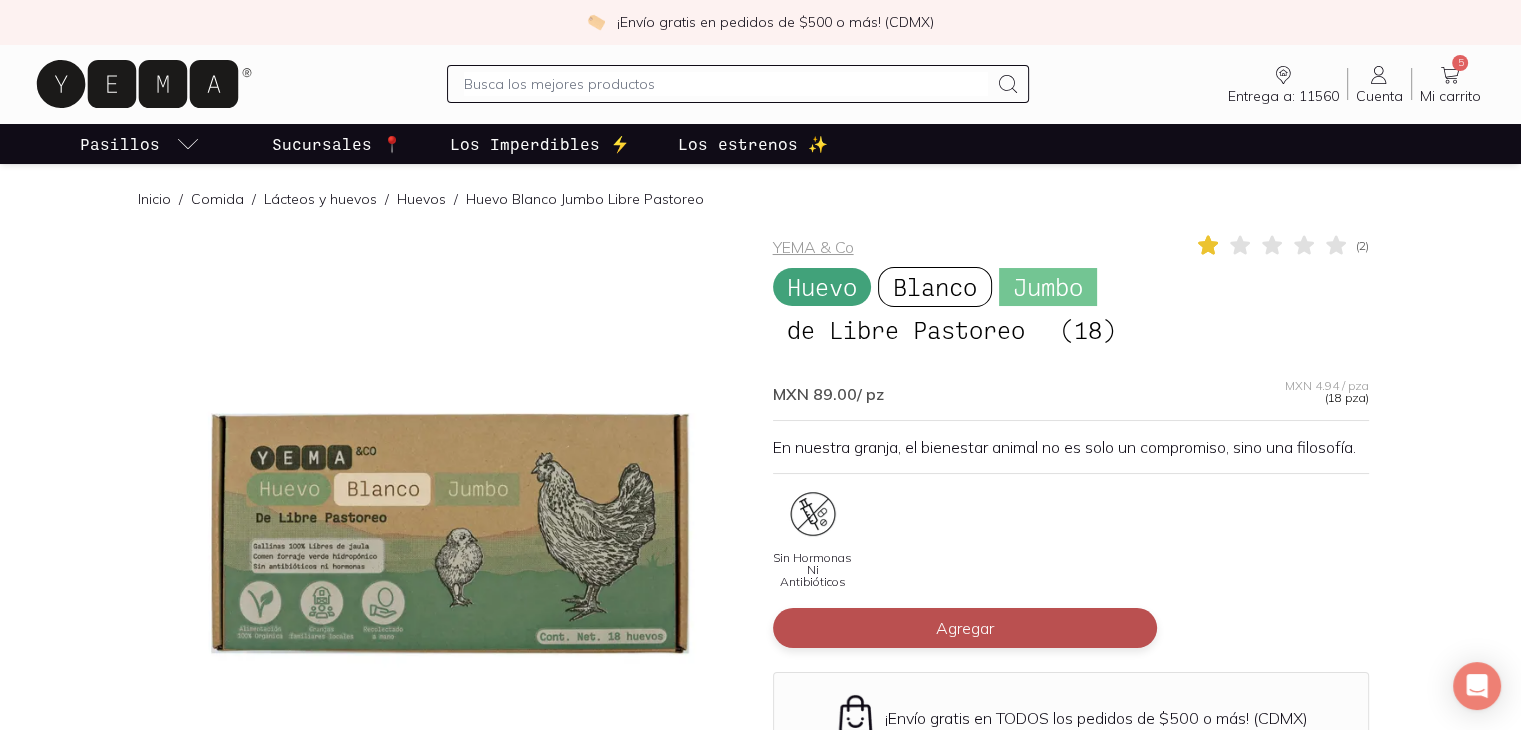 click on "Agregar" at bounding box center (965, 628) 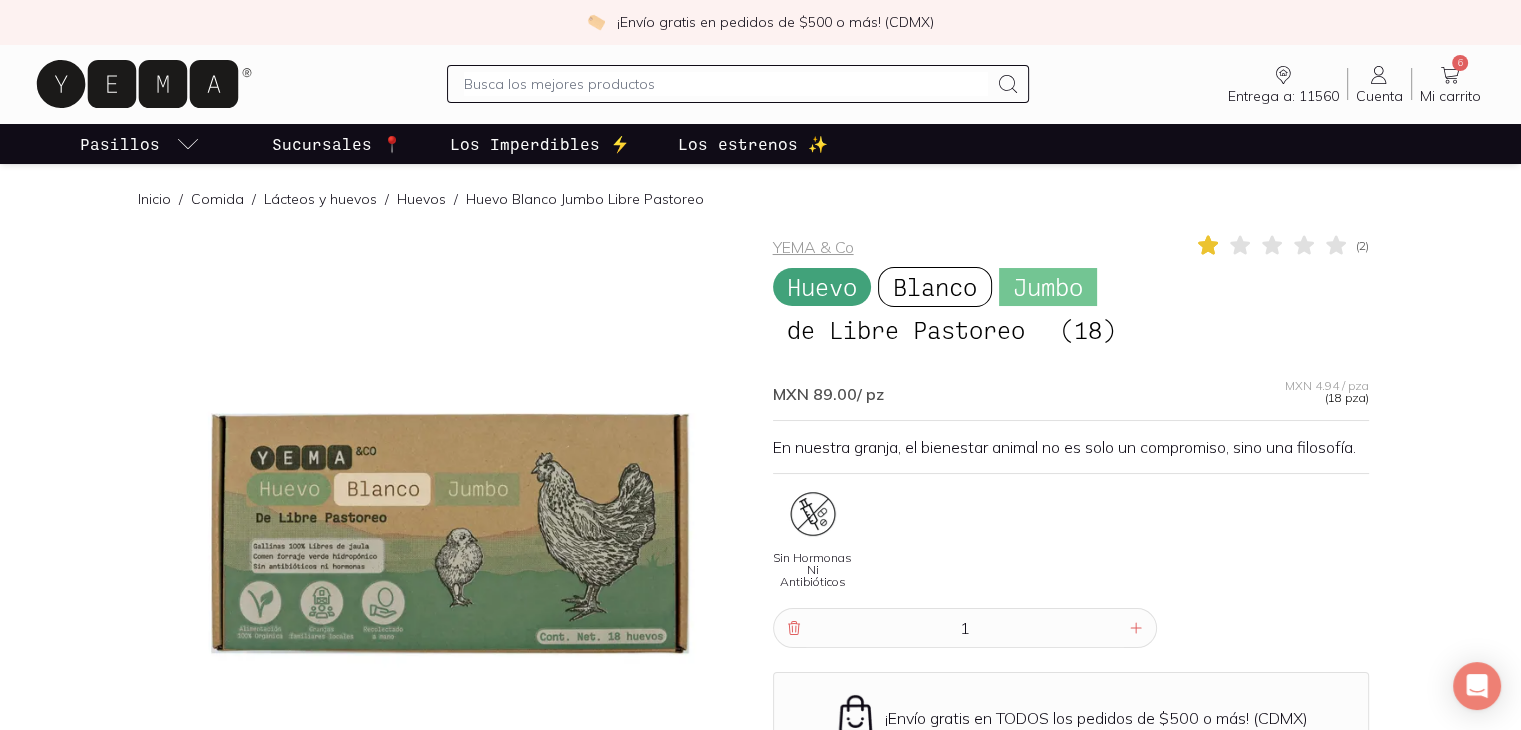 drag, startPoint x: 211, startPoint y: 197, endPoint x: 228, endPoint y: 212, distance: 22.671568 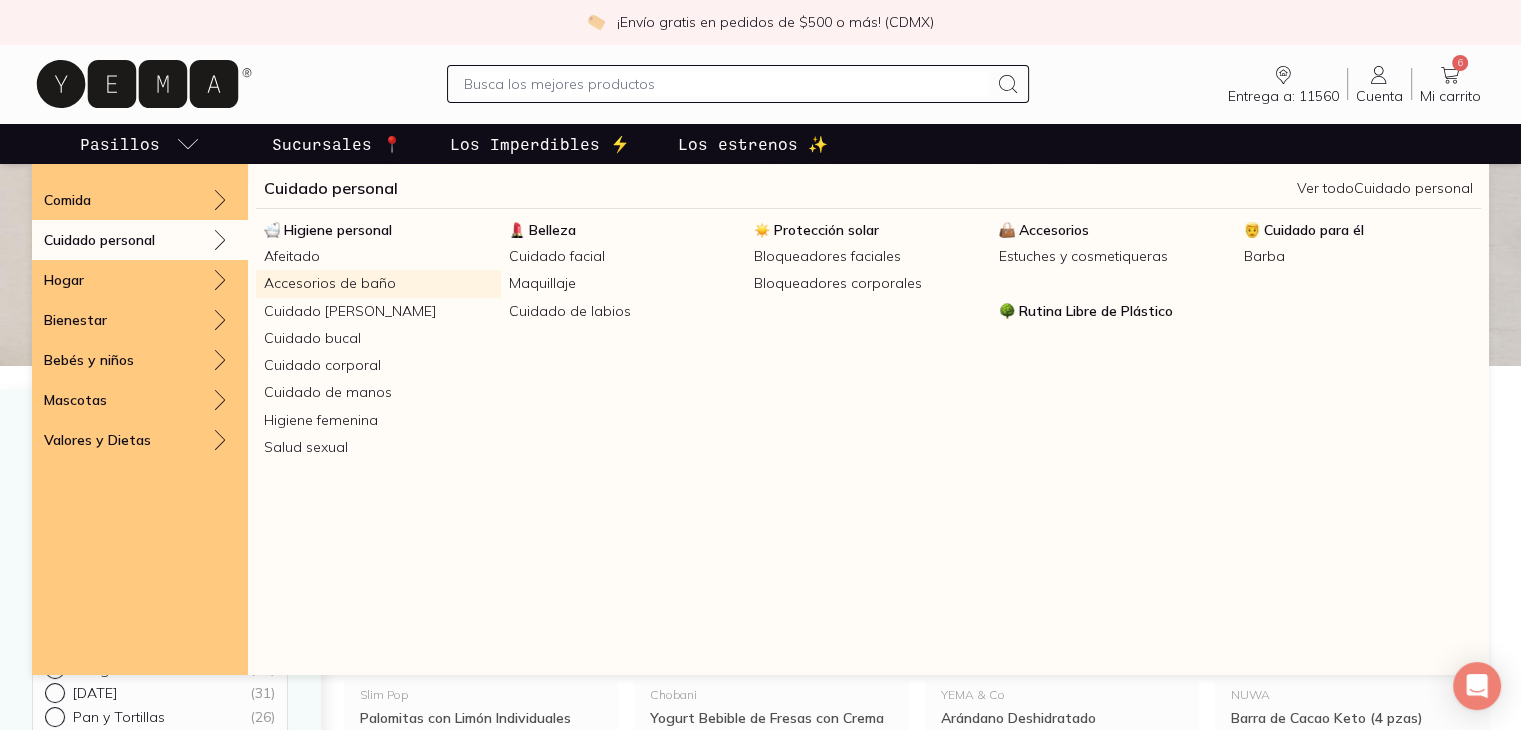 click on "Accesorios de baño" at bounding box center (378, 283) 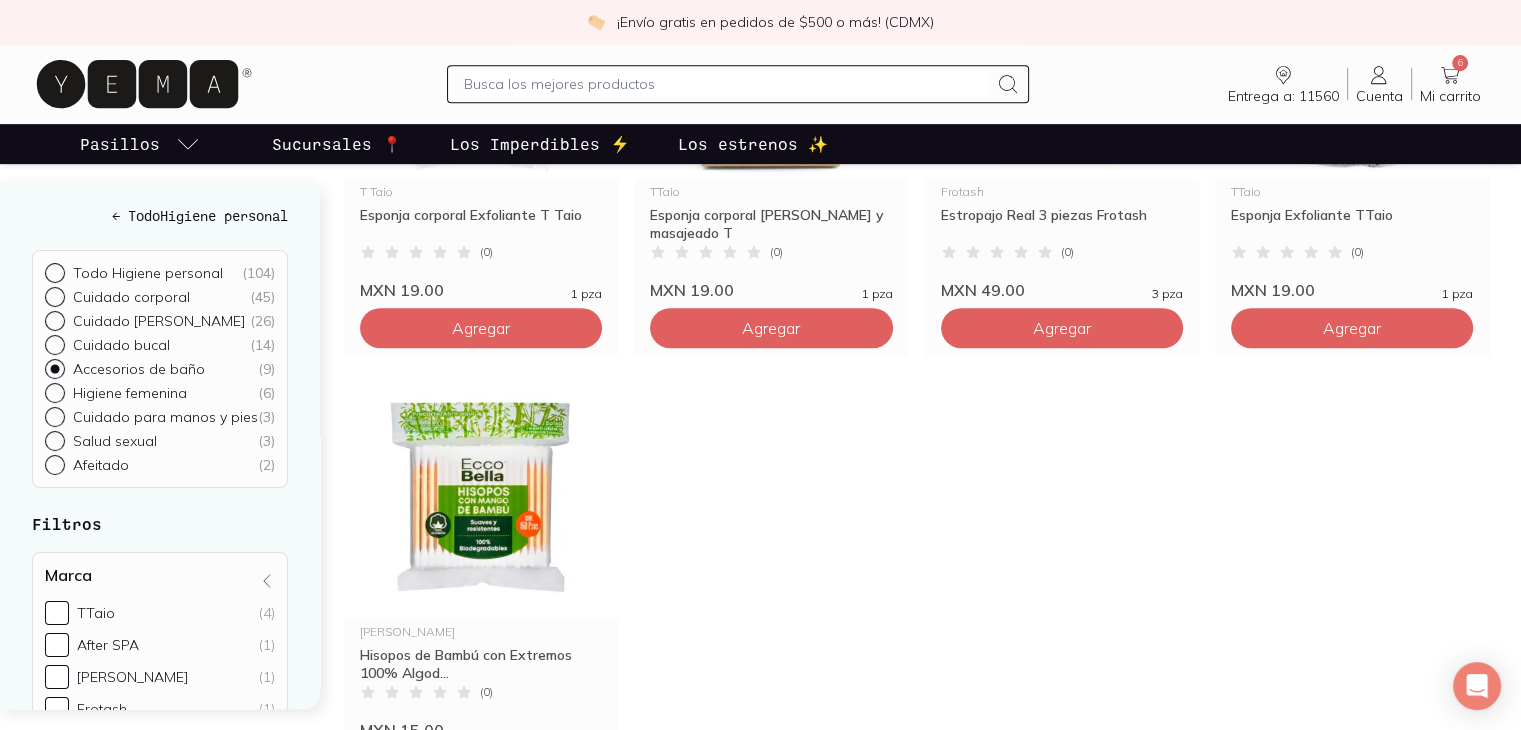 scroll, scrollTop: 1000, scrollLeft: 0, axis: vertical 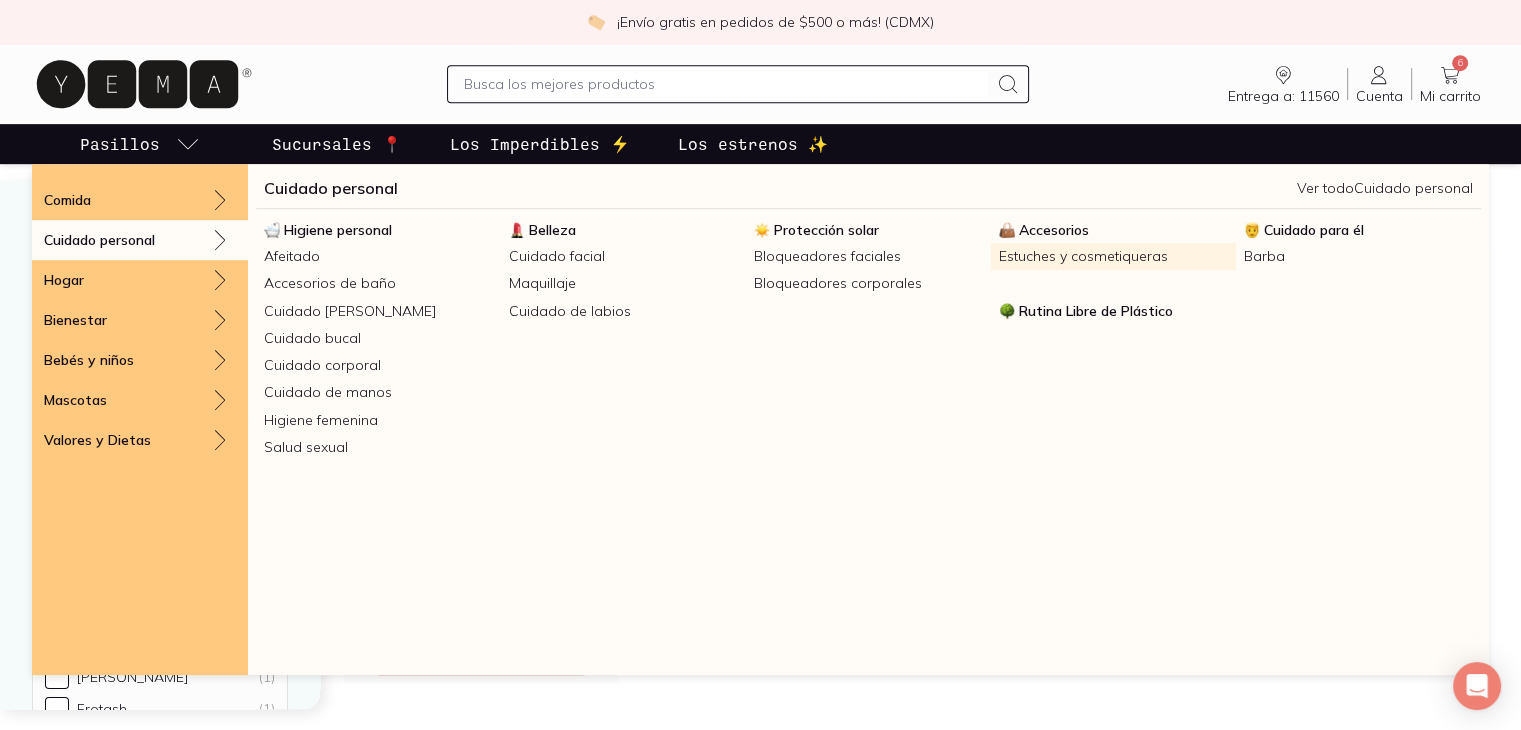 click on "Estuches y cosmetiqueras" at bounding box center [1113, 256] 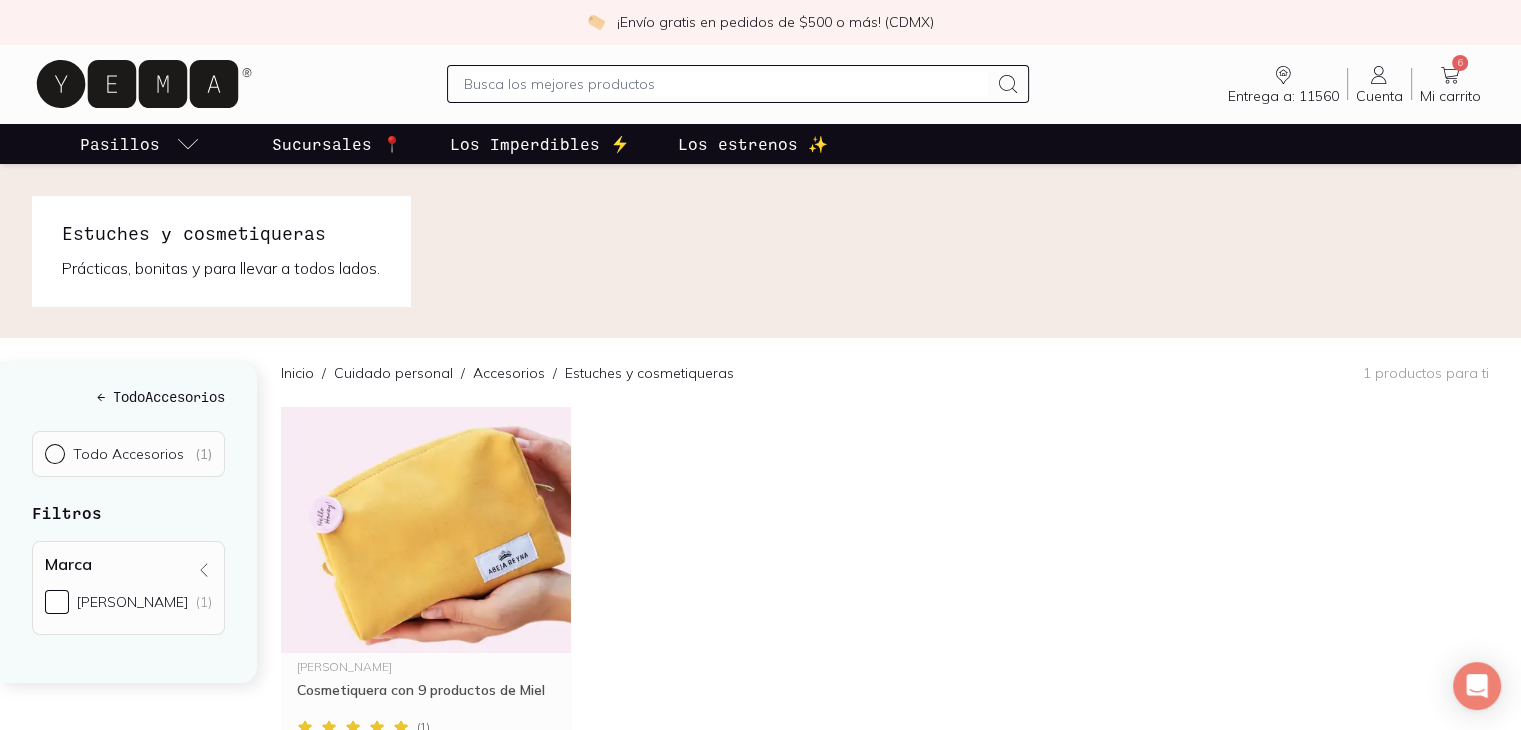scroll, scrollTop: 400, scrollLeft: 0, axis: vertical 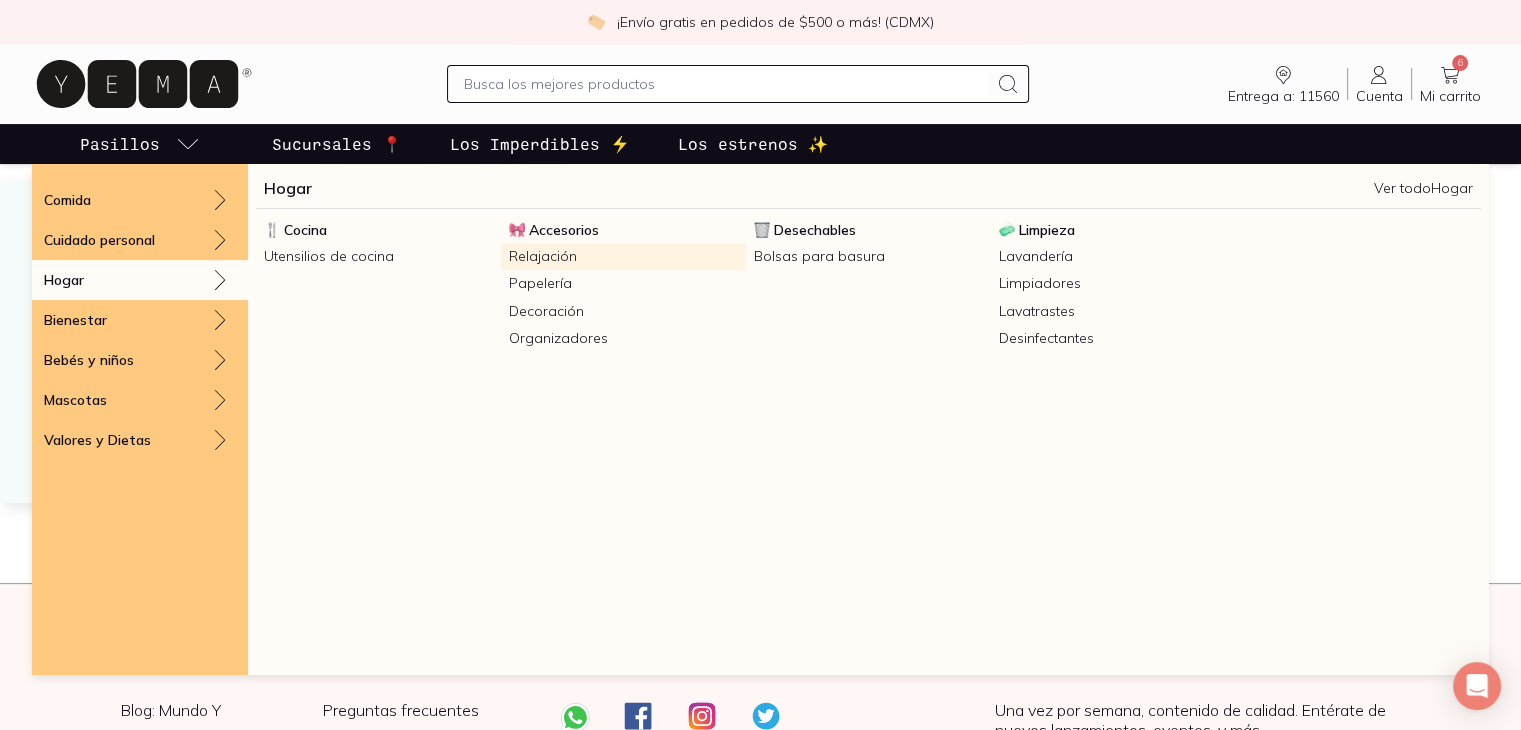 click on "Relajación" at bounding box center [623, 256] 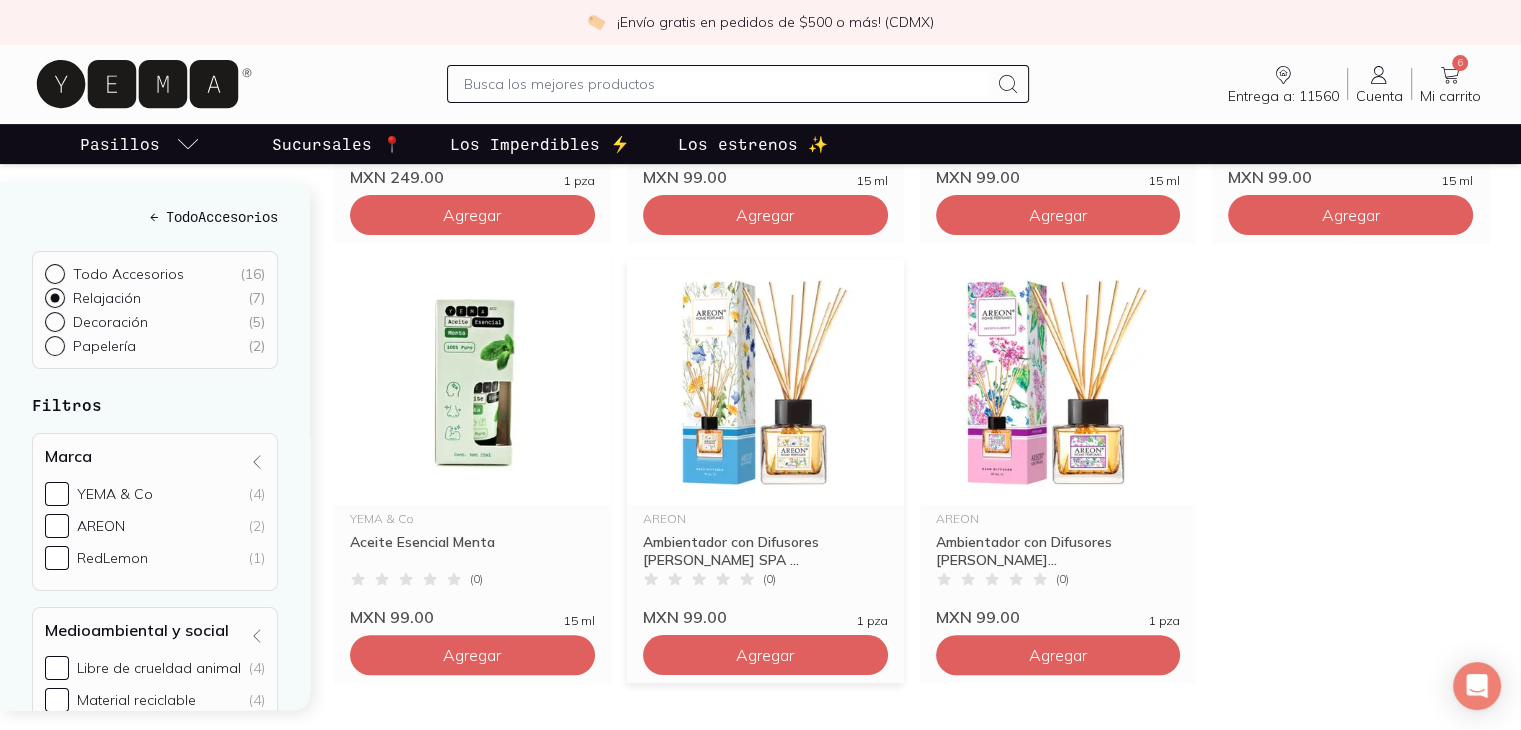 scroll, scrollTop: 600, scrollLeft: 0, axis: vertical 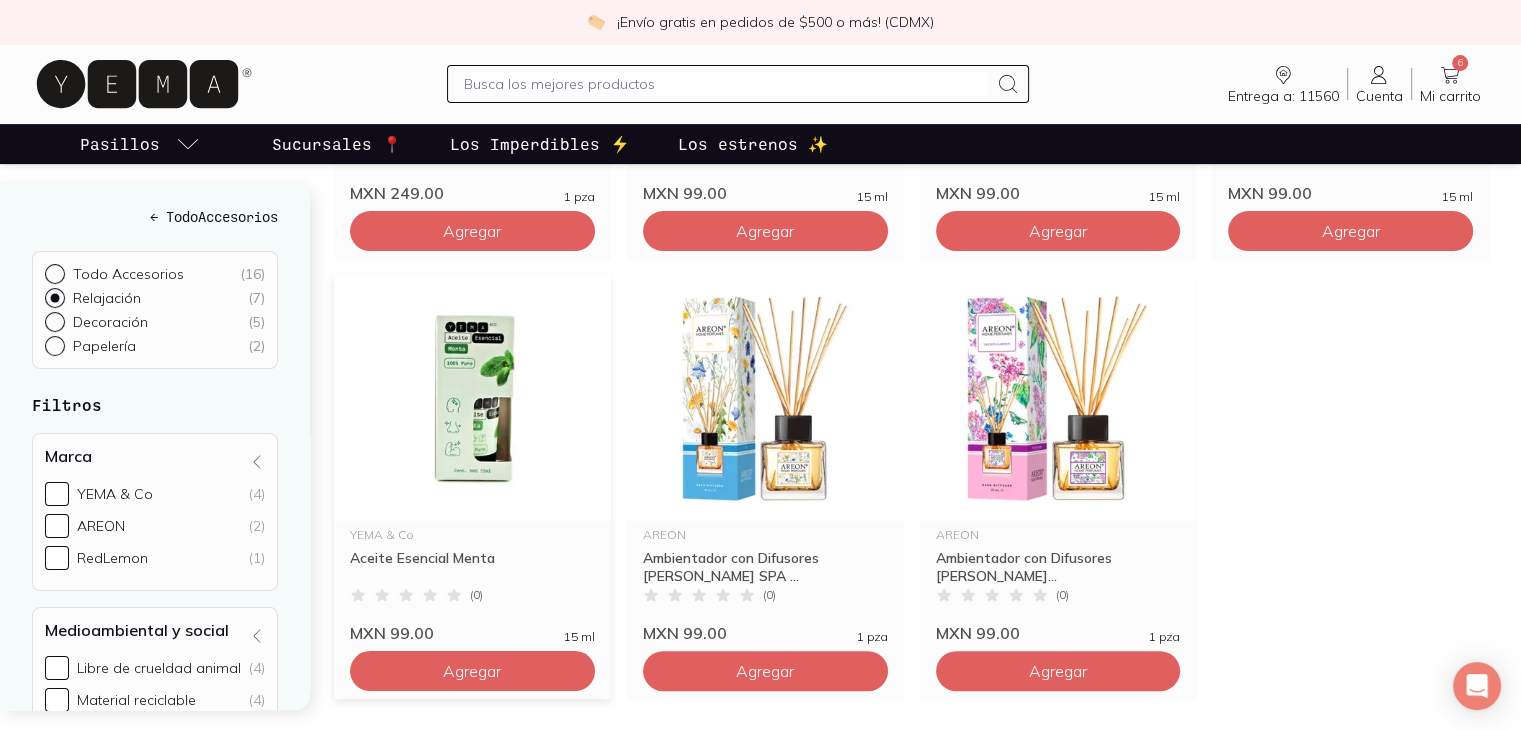 click at bounding box center [472, 398] 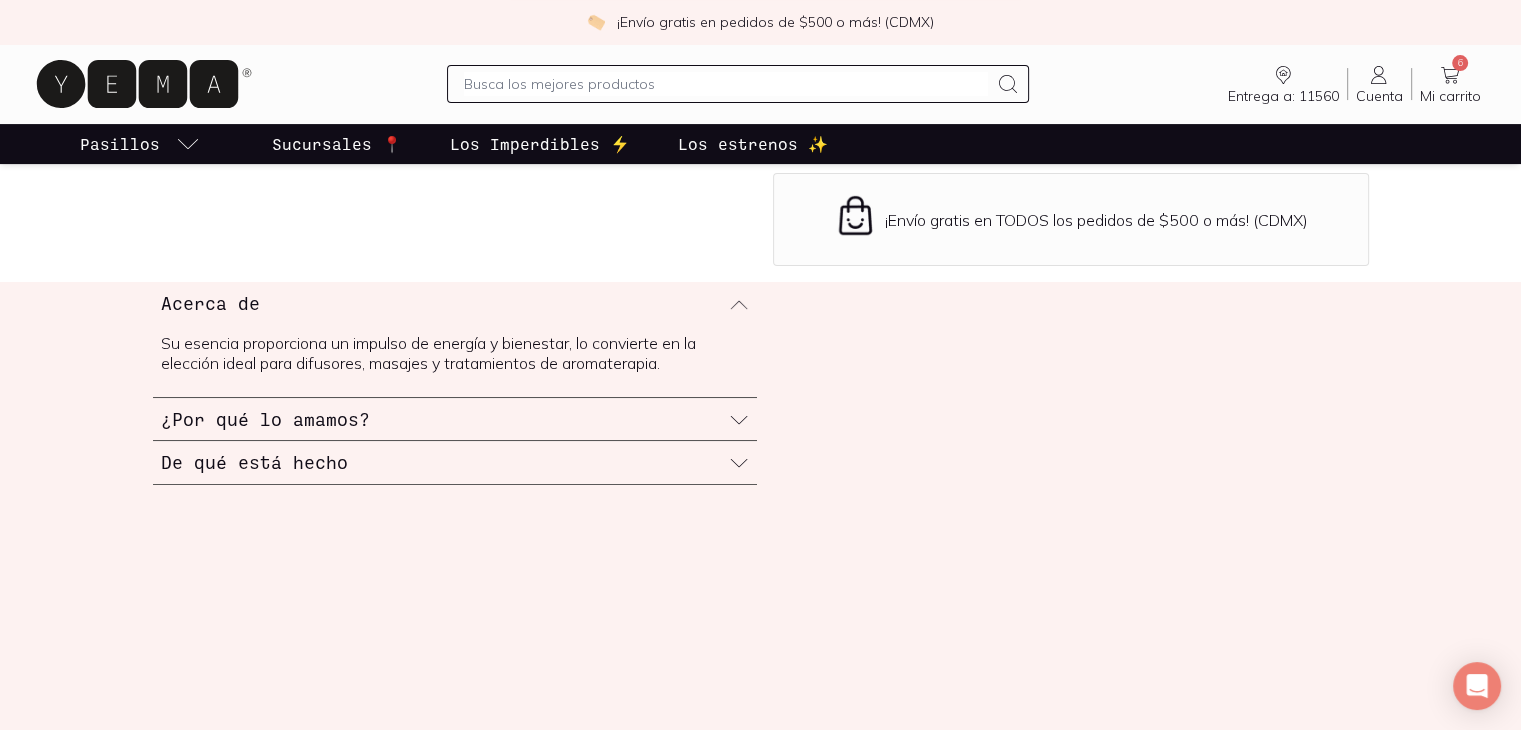 scroll, scrollTop: 500, scrollLeft: 0, axis: vertical 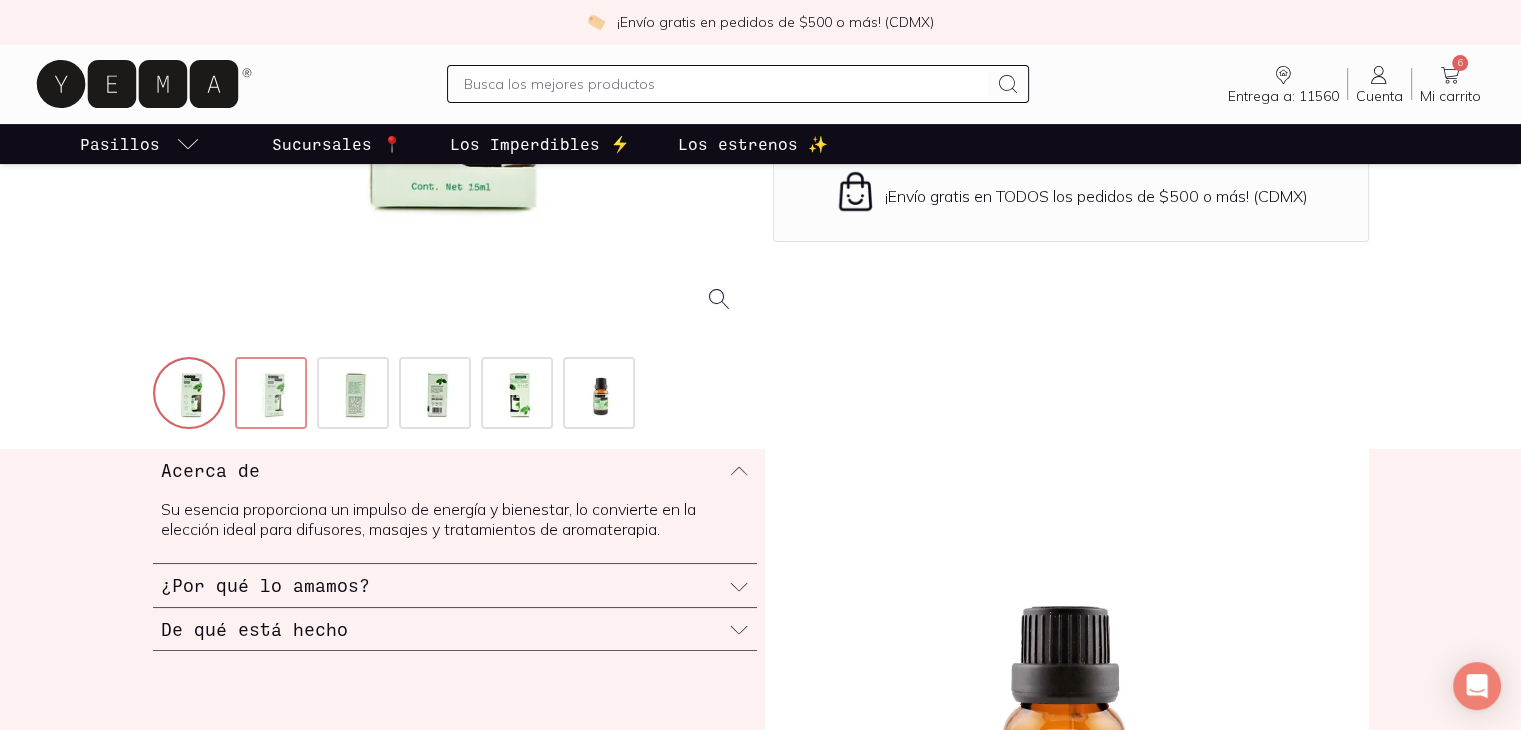 click at bounding box center [273, 395] 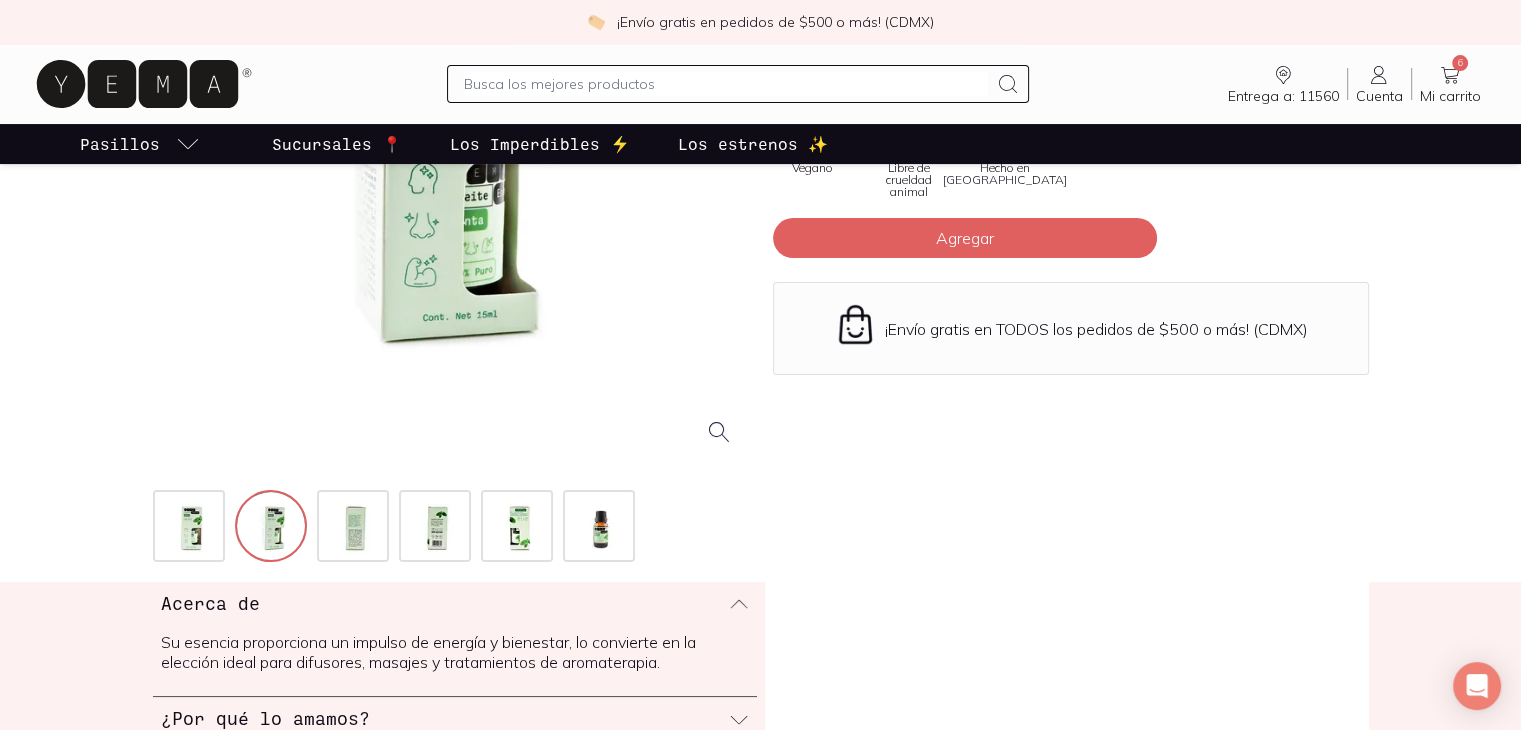 scroll, scrollTop: 400, scrollLeft: 0, axis: vertical 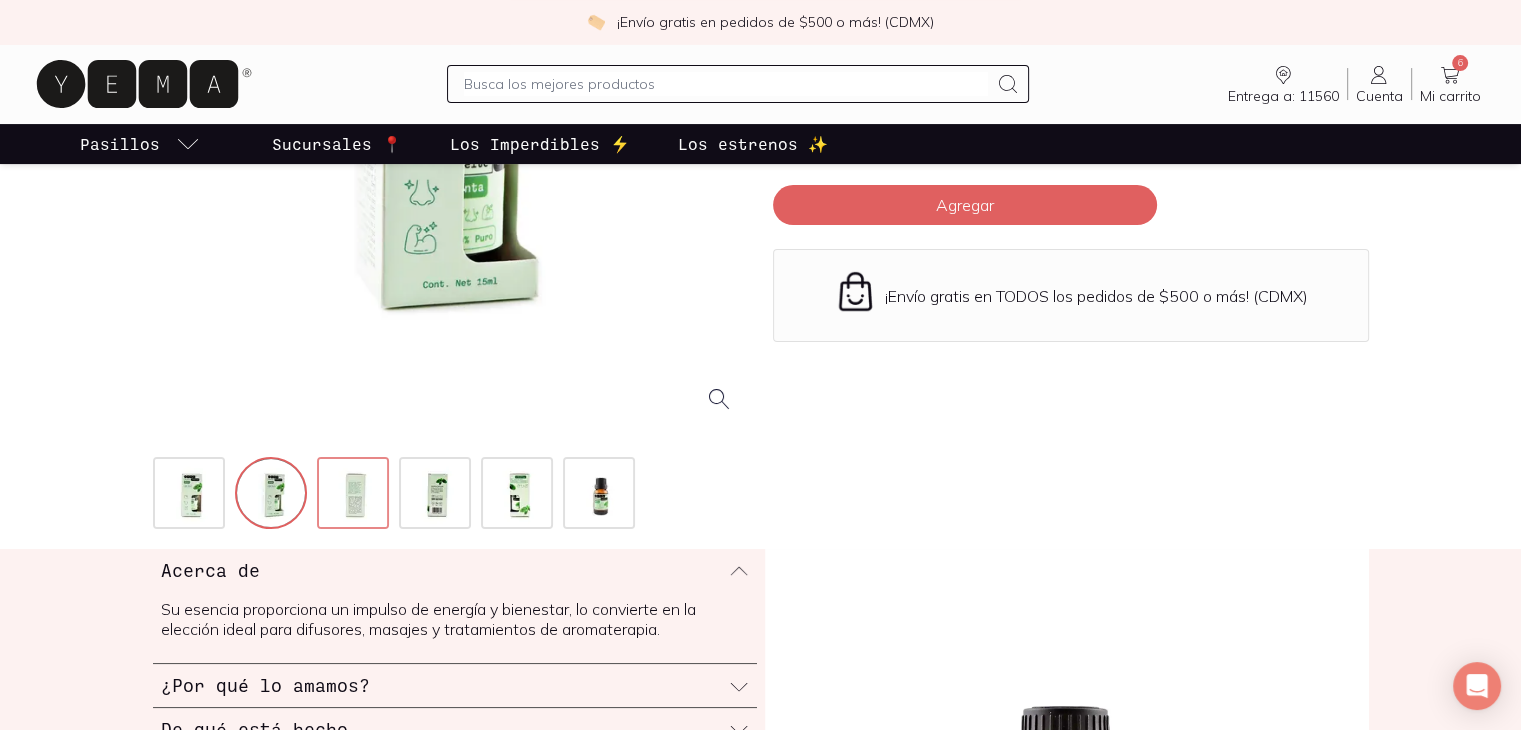 click at bounding box center [355, 495] 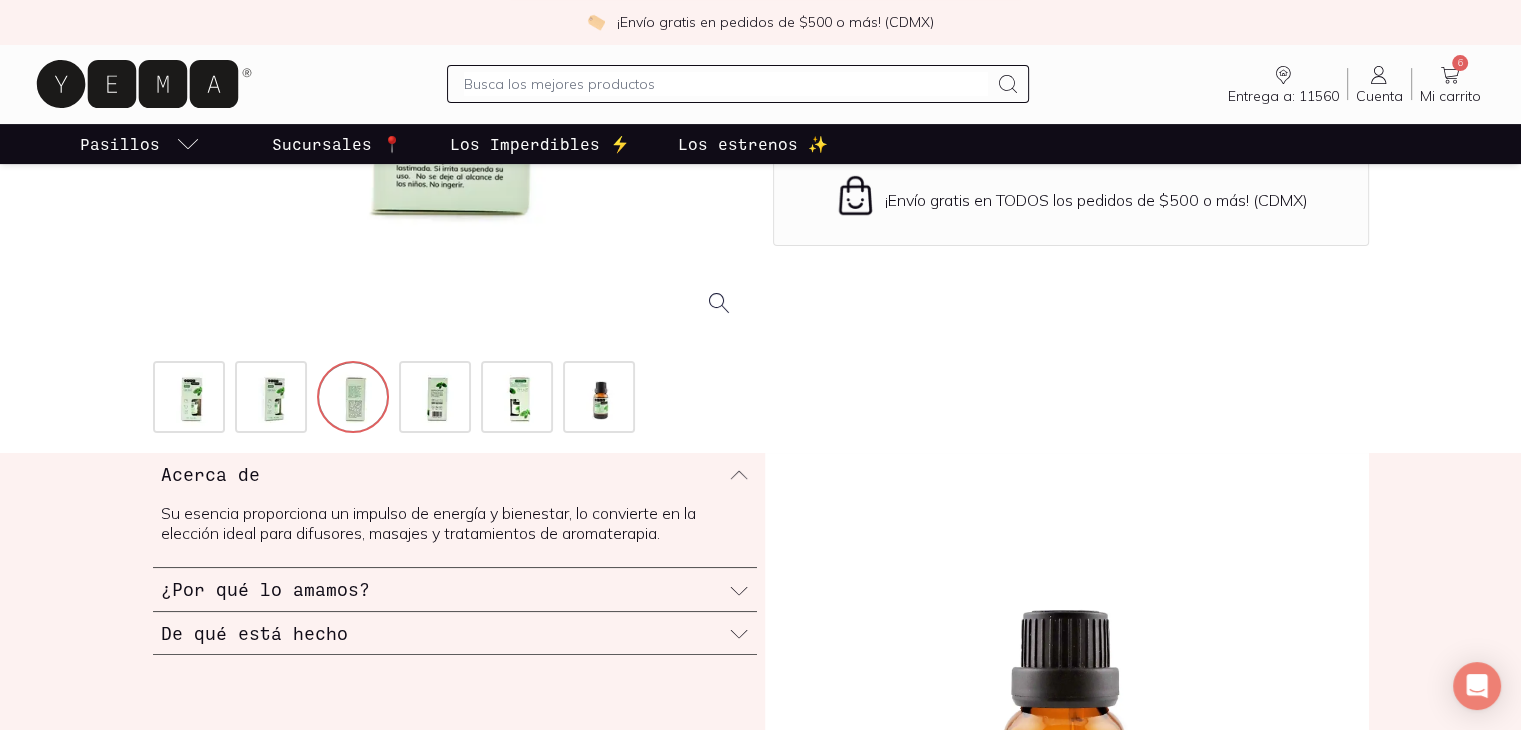 scroll, scrollTop: 500, scrollLeft: 0, axis: vertical 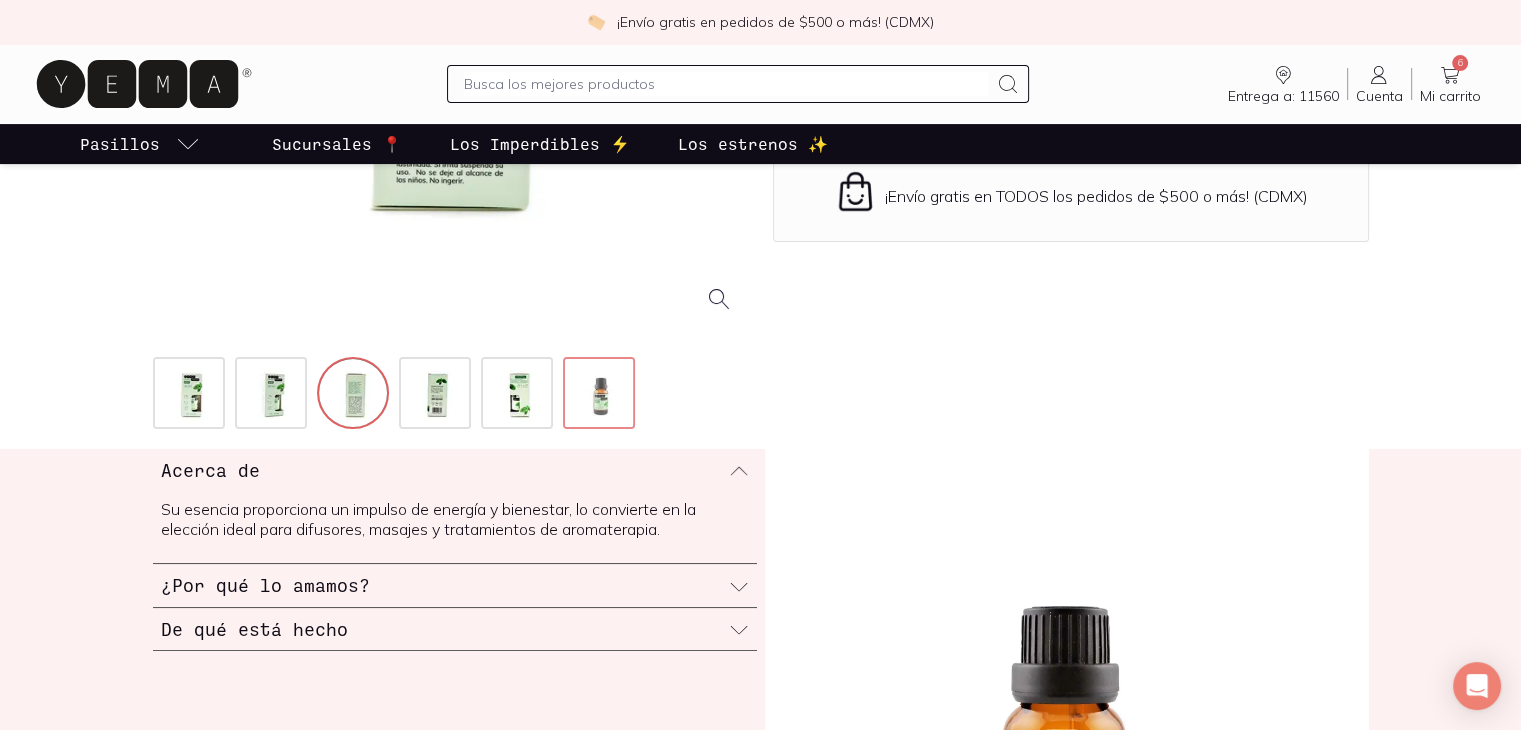 click at bounding box center [601, 395] 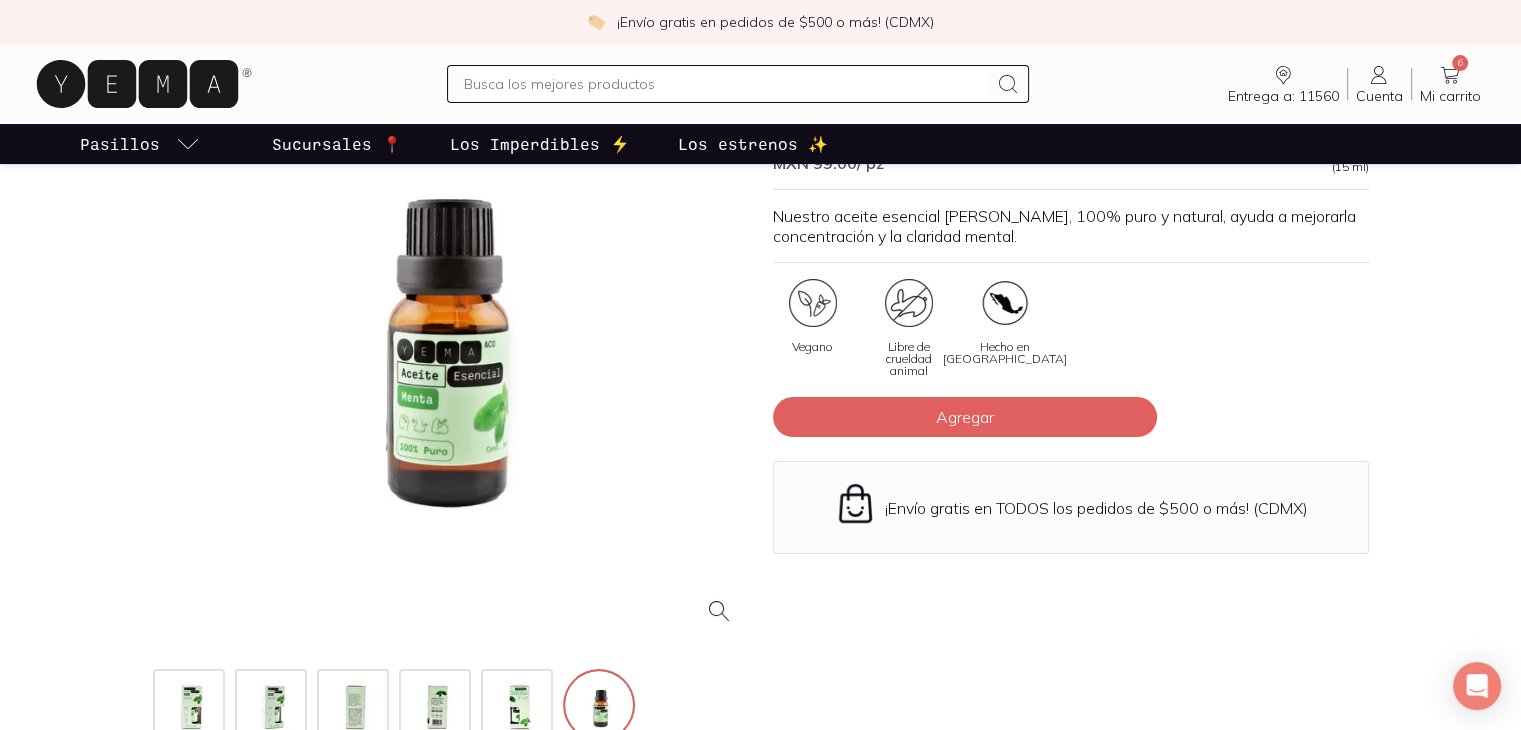 scroll, scrollTop: 0, scrollLeft: 0, axis: both 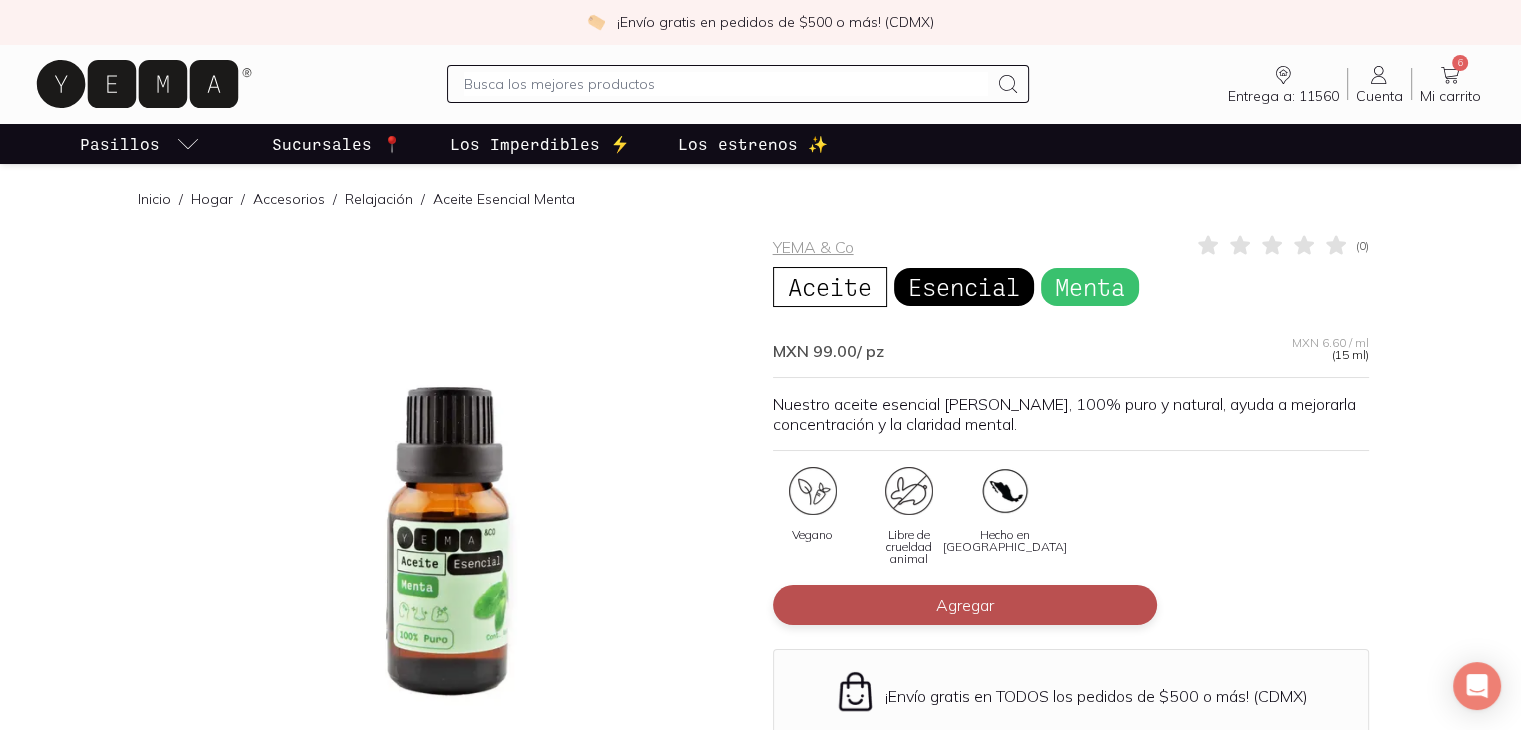 click on "Agregar" at bounding box center [965, 605] 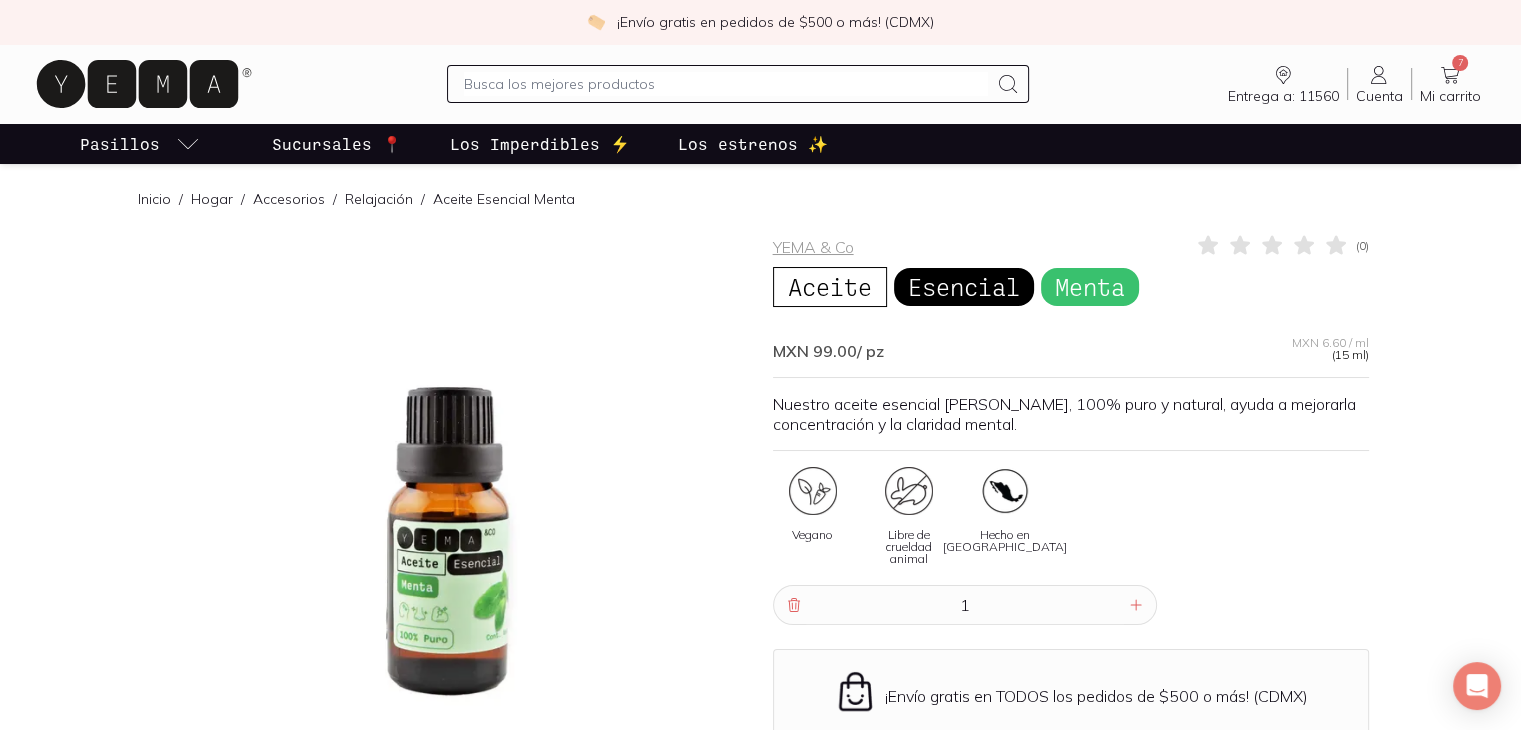 click 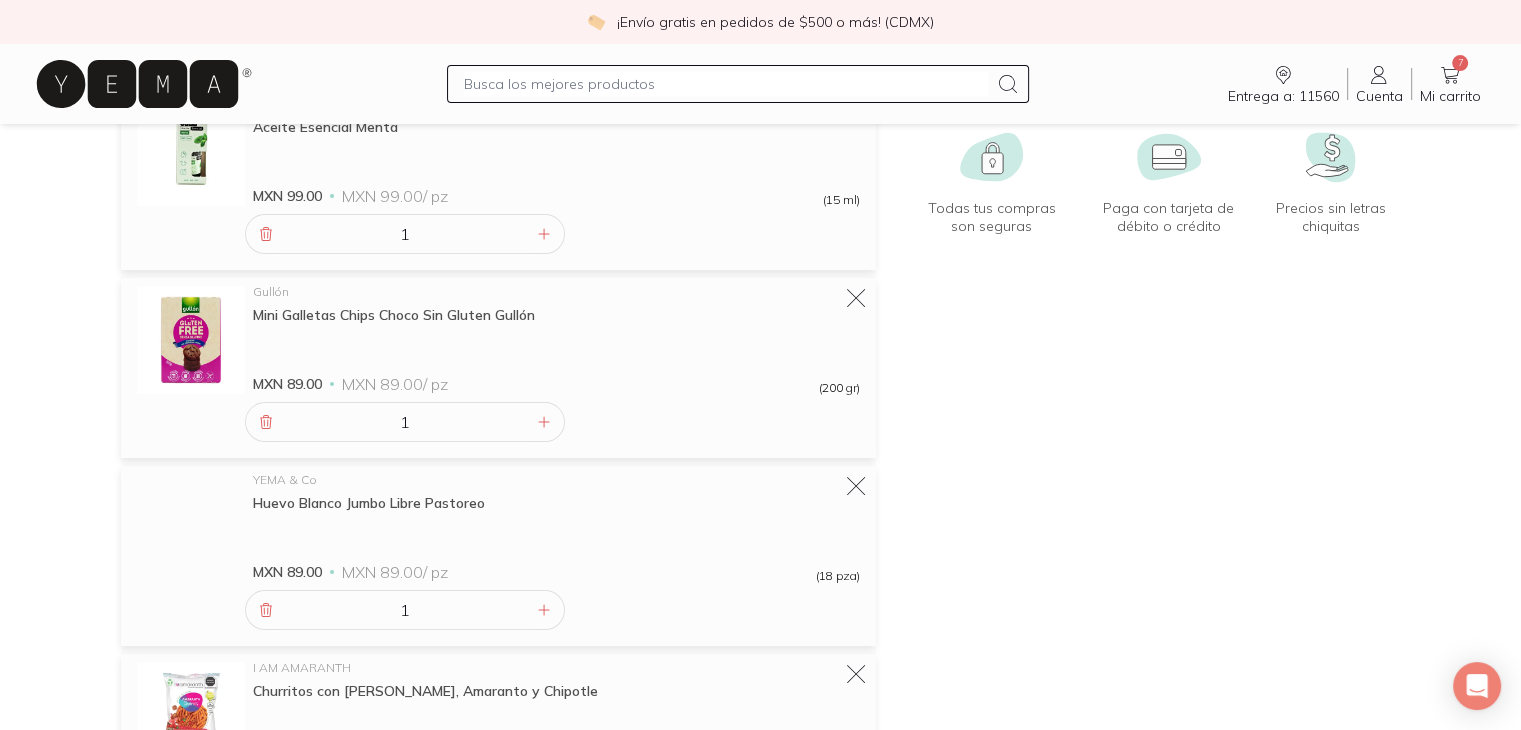 scroll, scrollTop: 0, scrollLeft: 0, axis: both 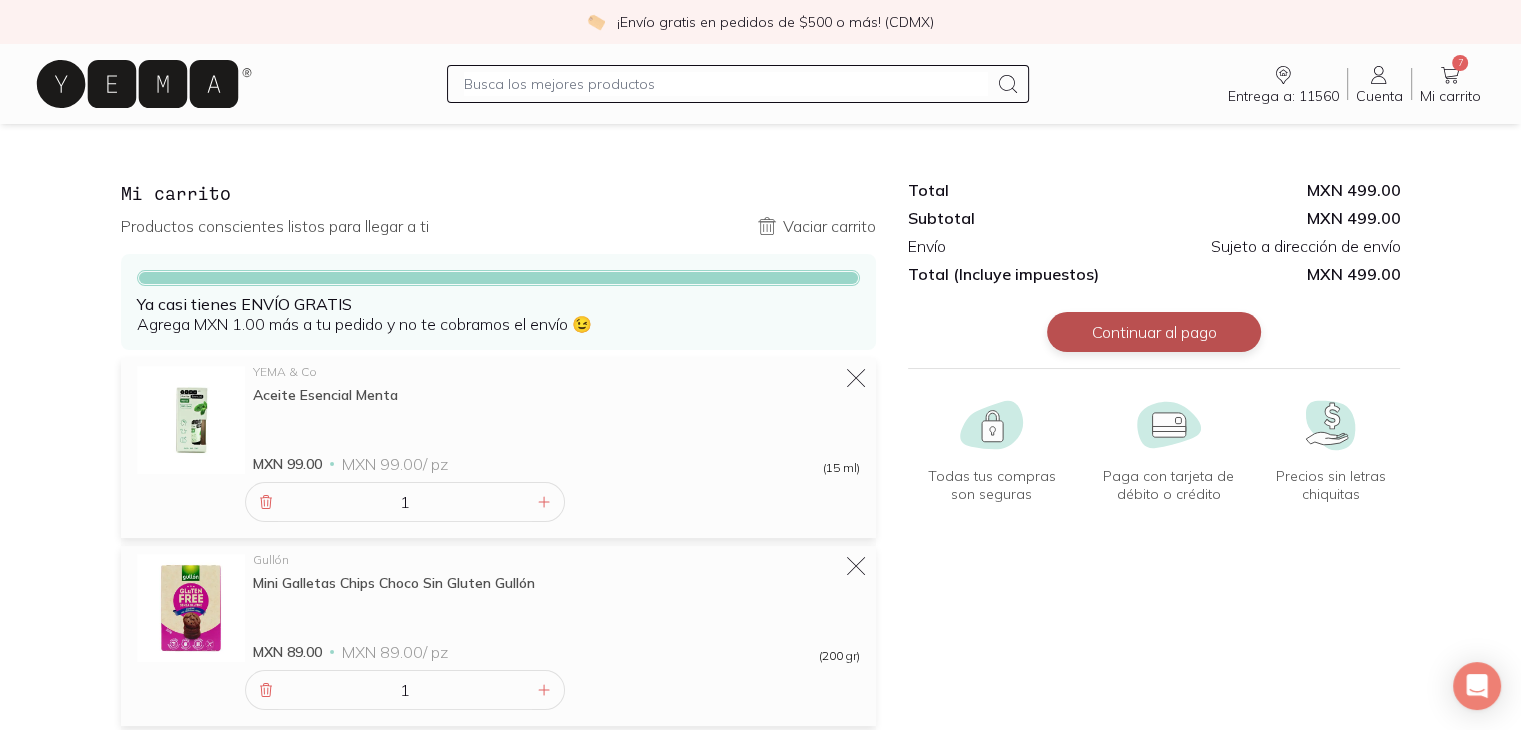 click on "Continuar al pago" at bounding box center (1154, 332) 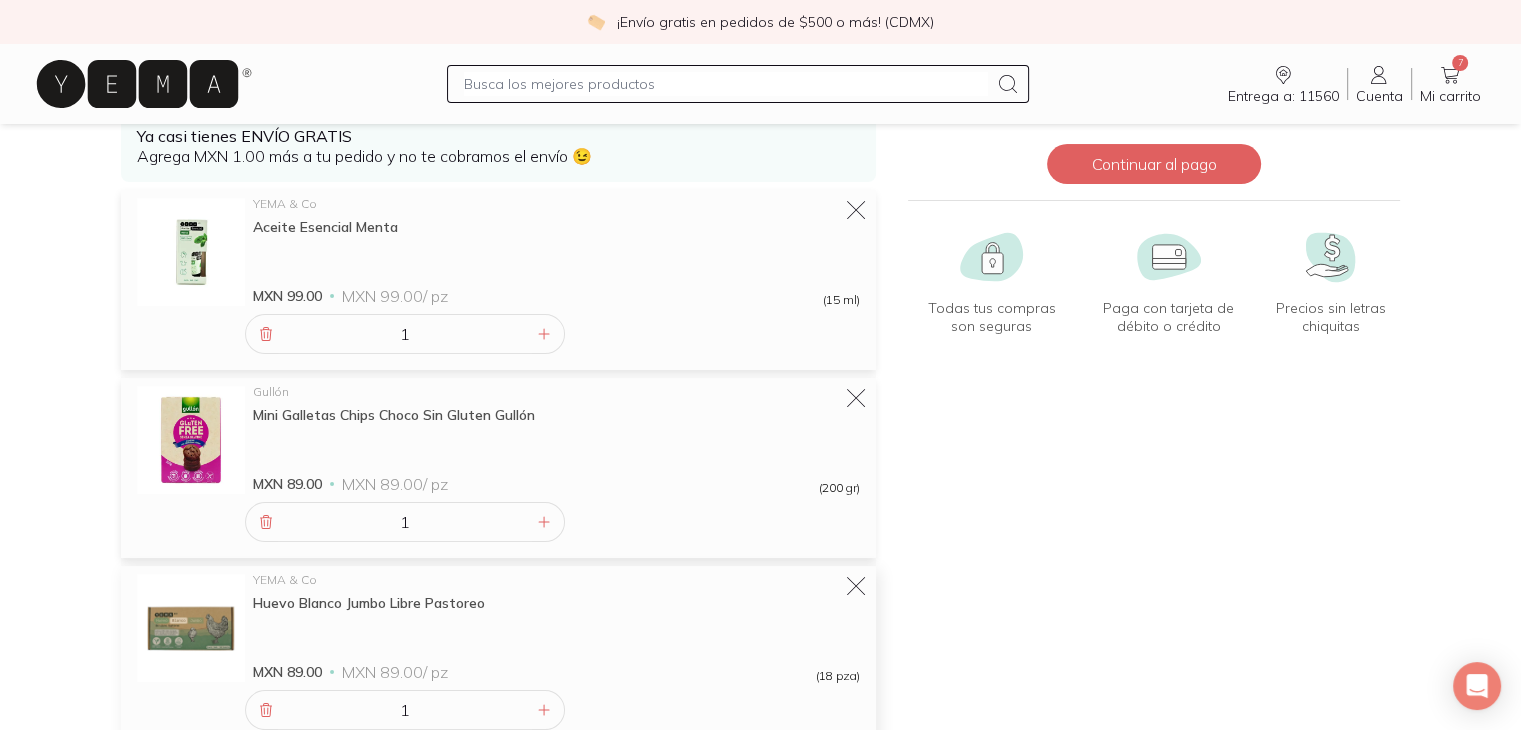 scroll, scrollTop: 0, scrollLeft: 0, axis: both 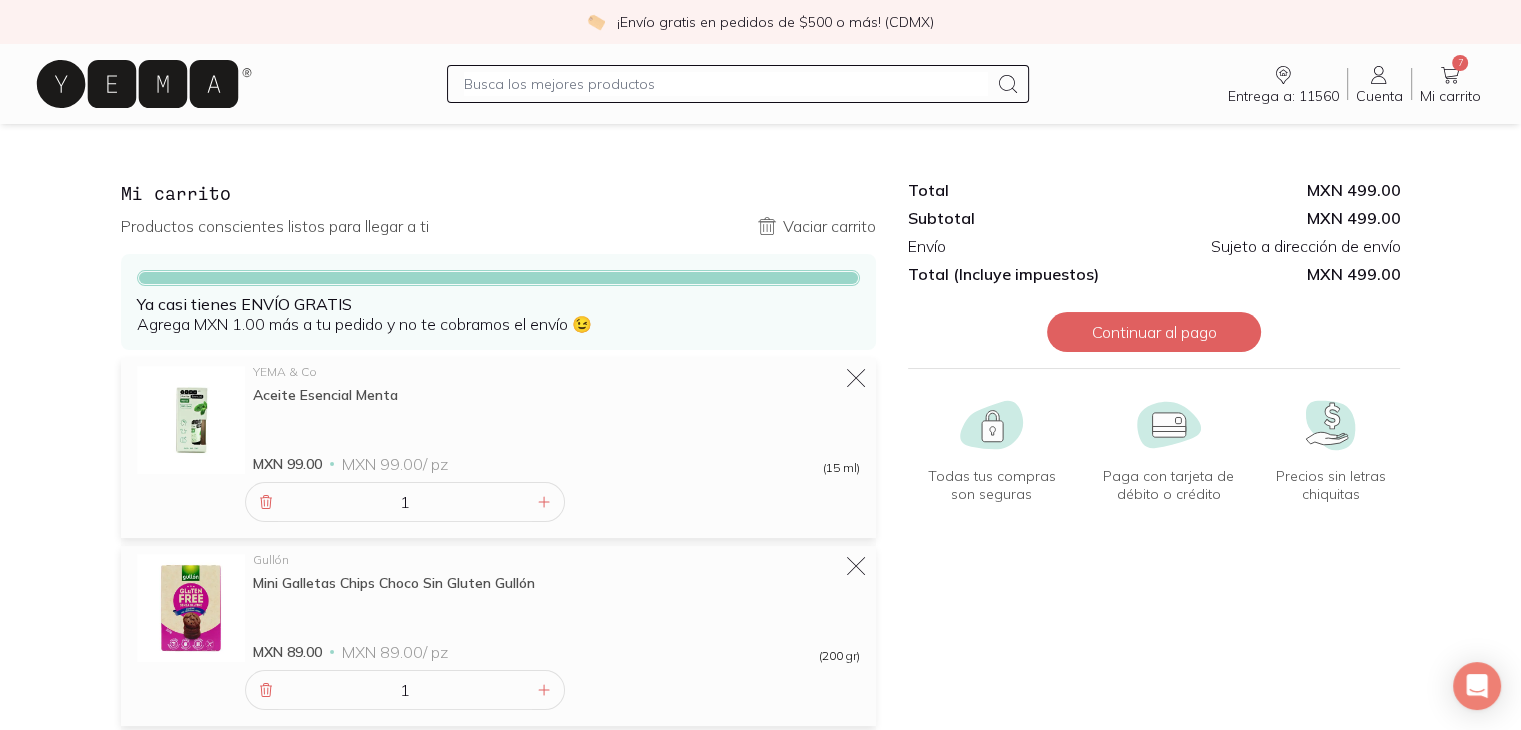 click 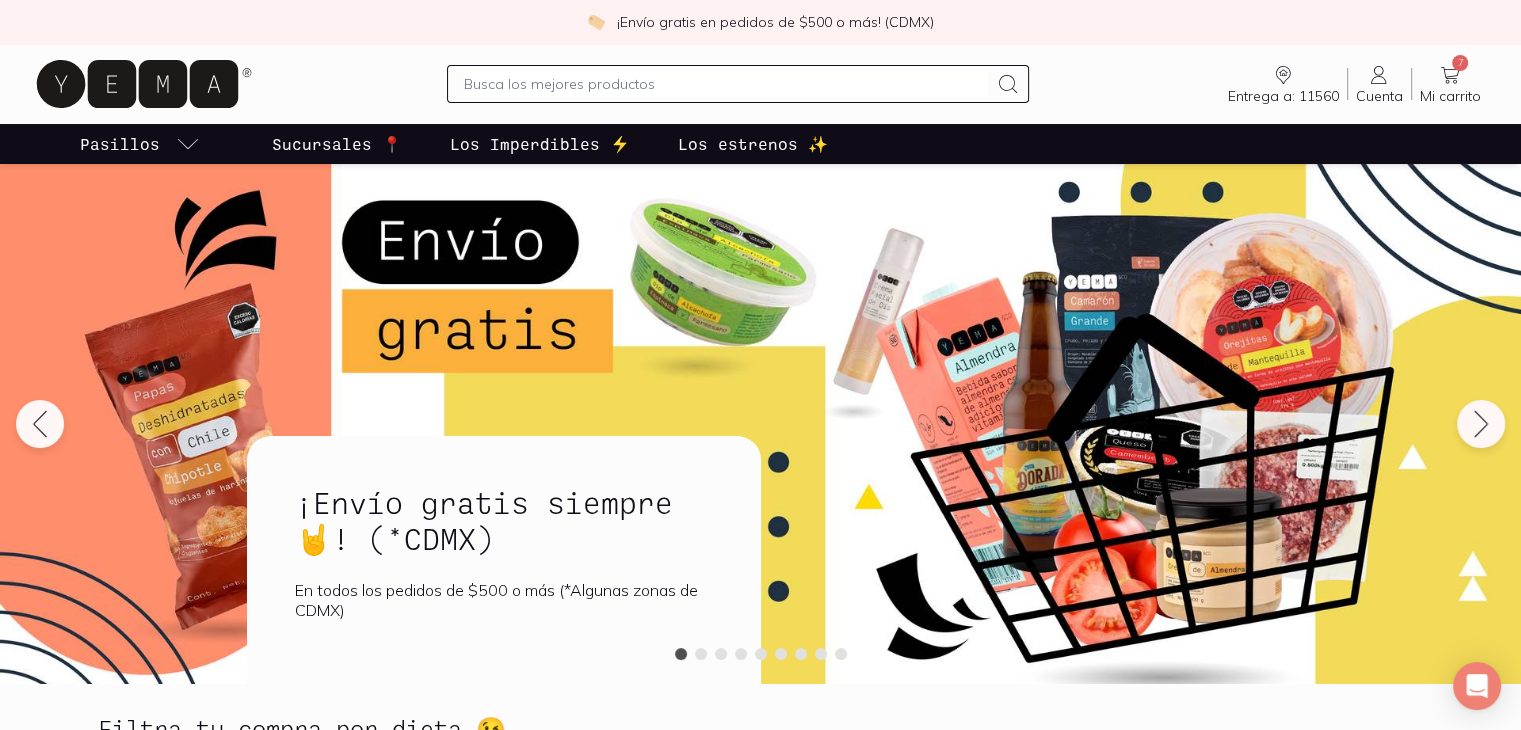 click on "Los Imperdibles ⚡️" at bounding box center (540, 144) 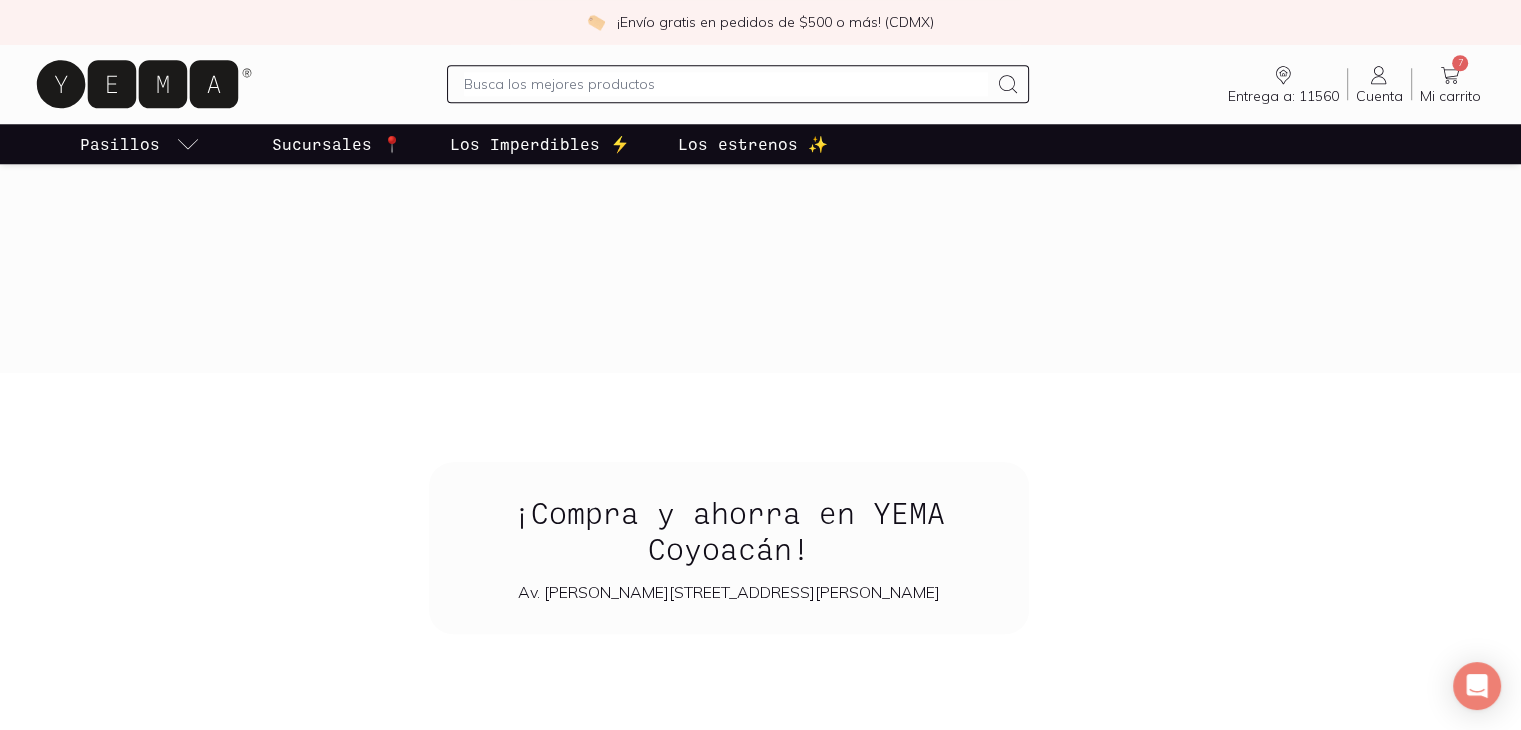 scroll, scrollTop: 1900, scrollLeft: 0, axis: vertical 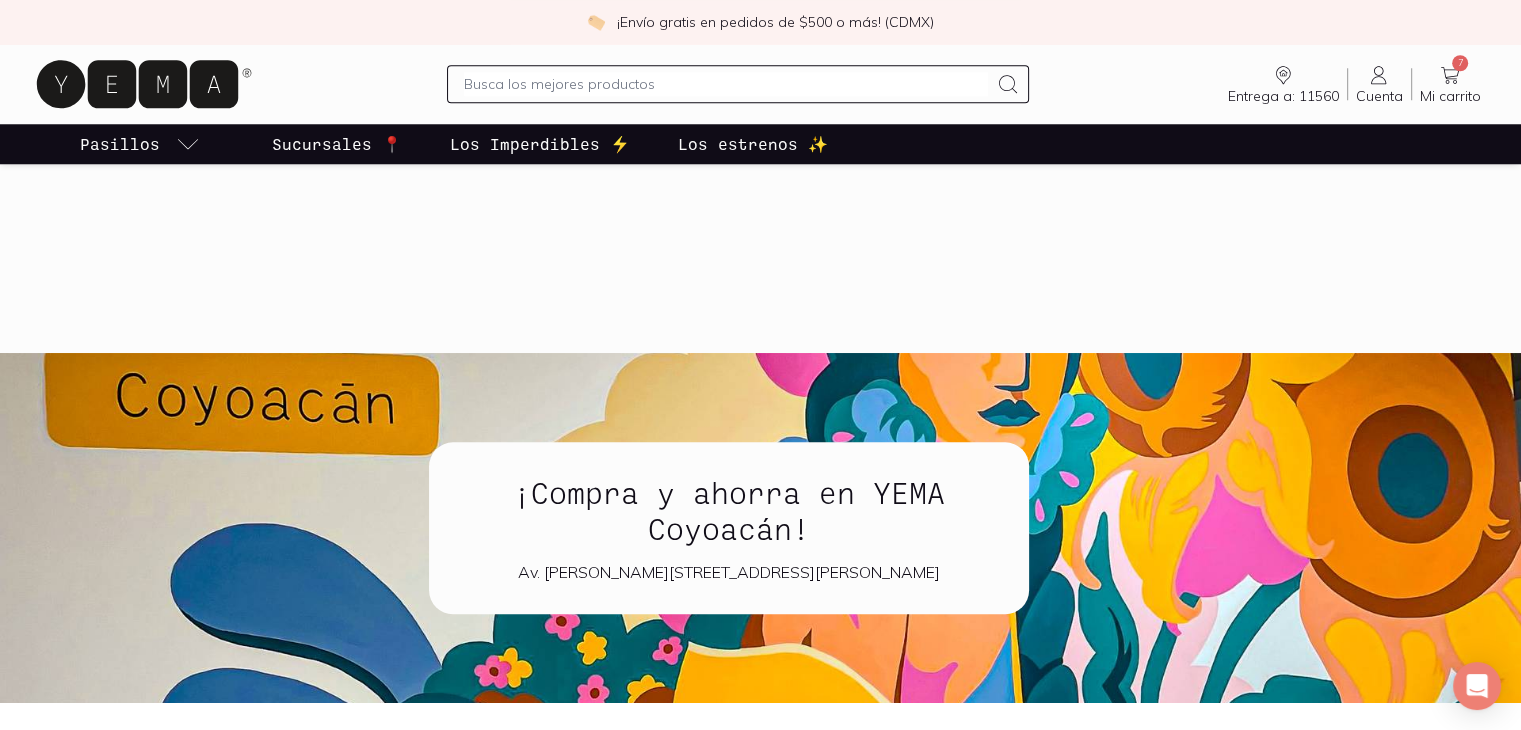 click on "Los estrenos ✨" at bounding box center [753, 144] 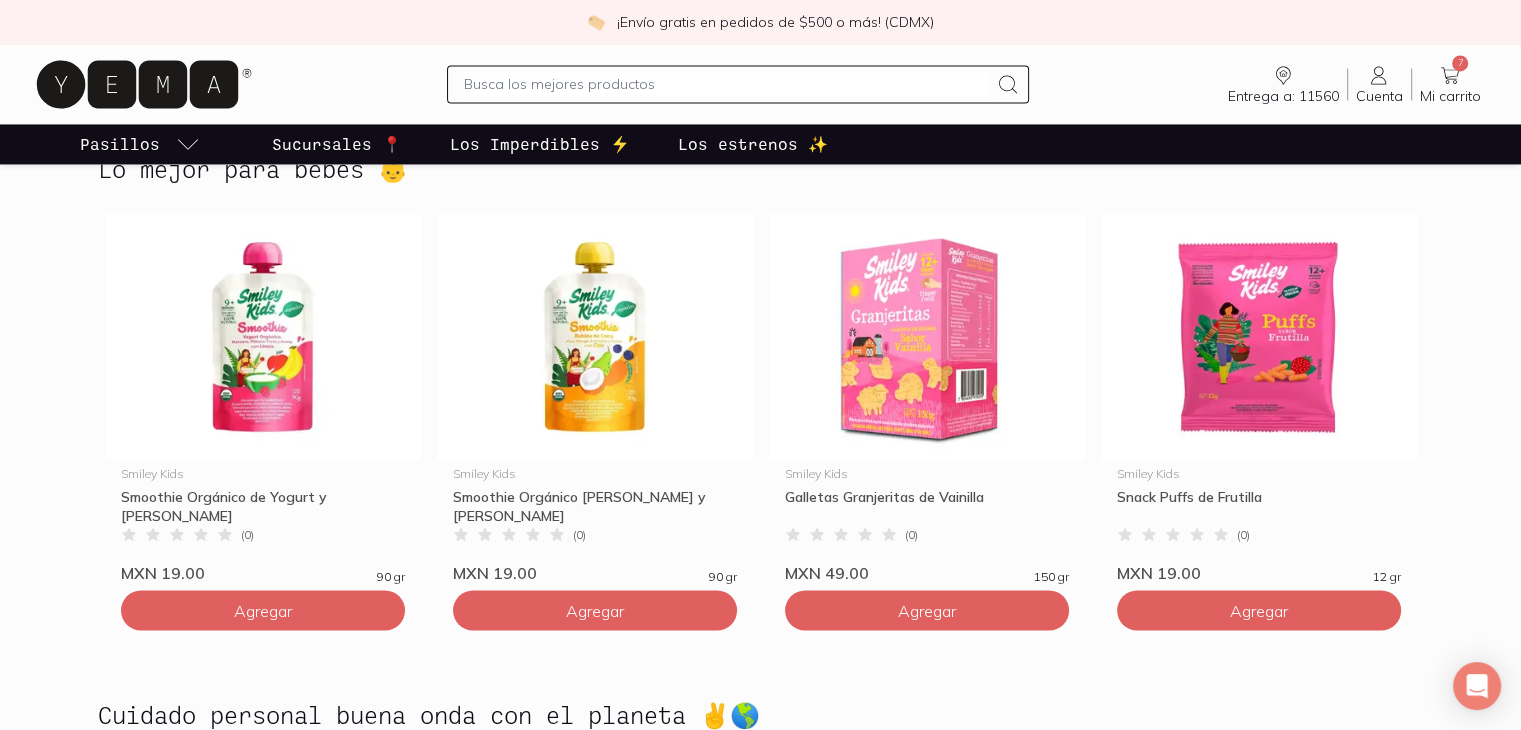 scroll, scrollTop: 3300, scrollLeft: 0, axis: vertical 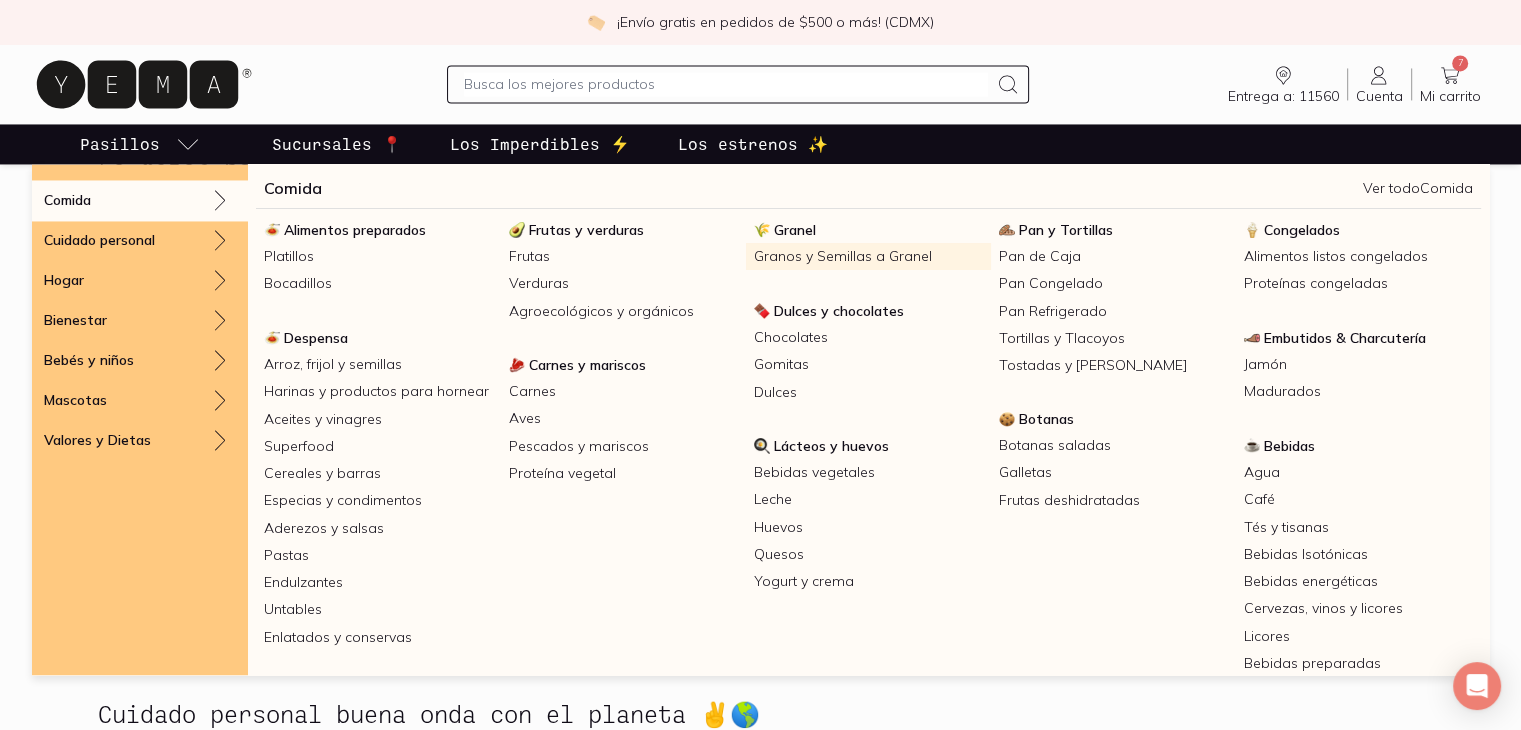 click on "Granos y Semillas a Granel" at bounding box center [868, 256] 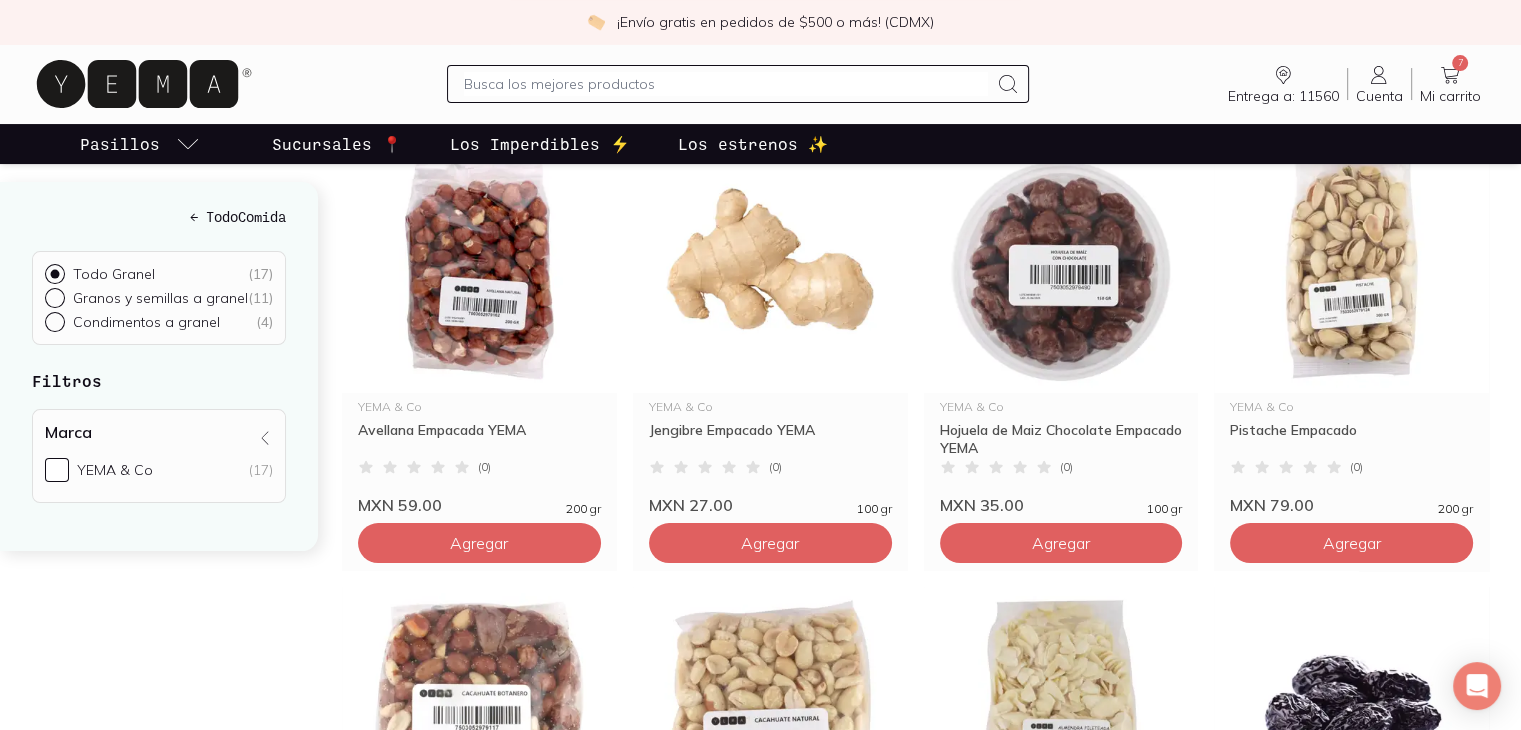 scroll, scrollTop: 52, scrollLeft: 0, axis: vertical 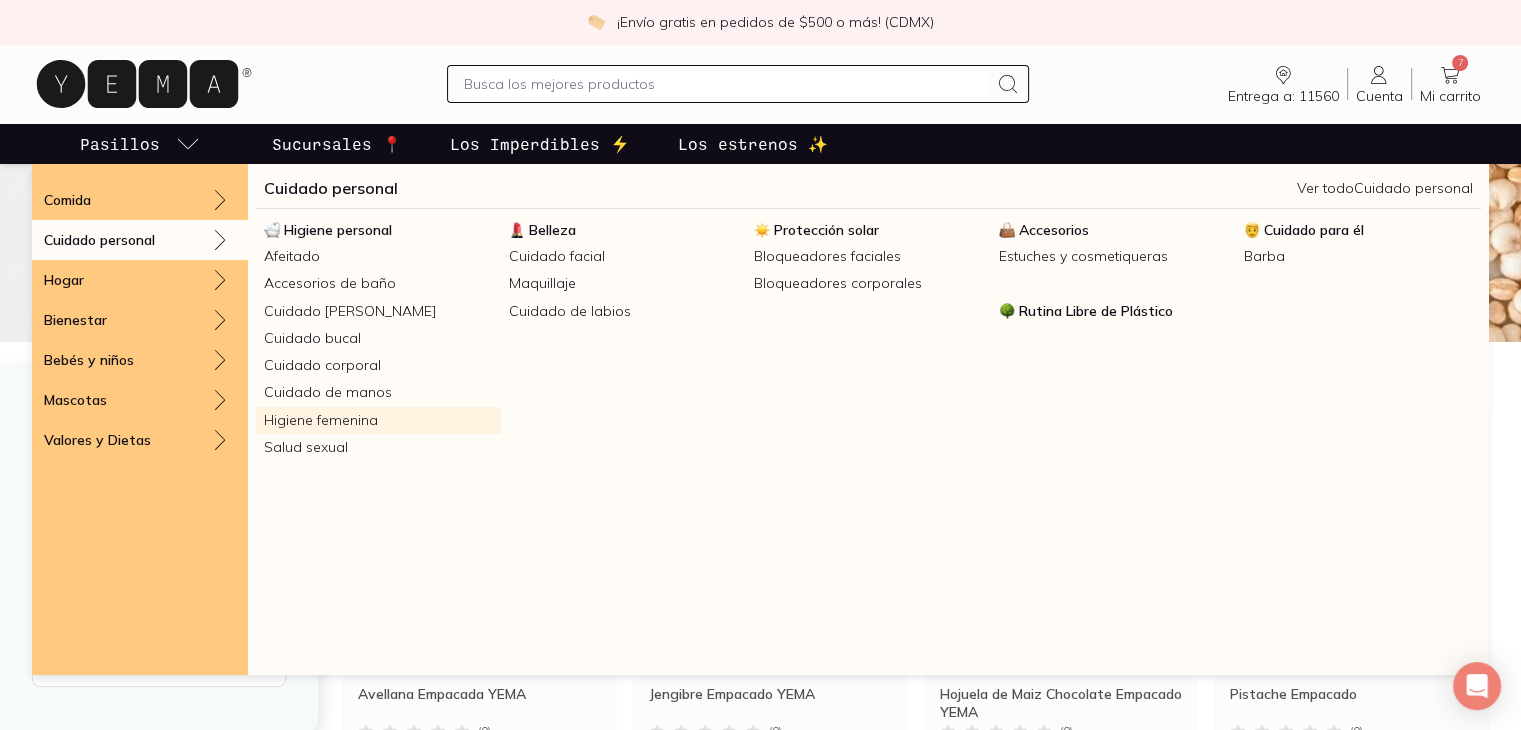 click on "Higiene femenina" at bounding box center [378, 420] 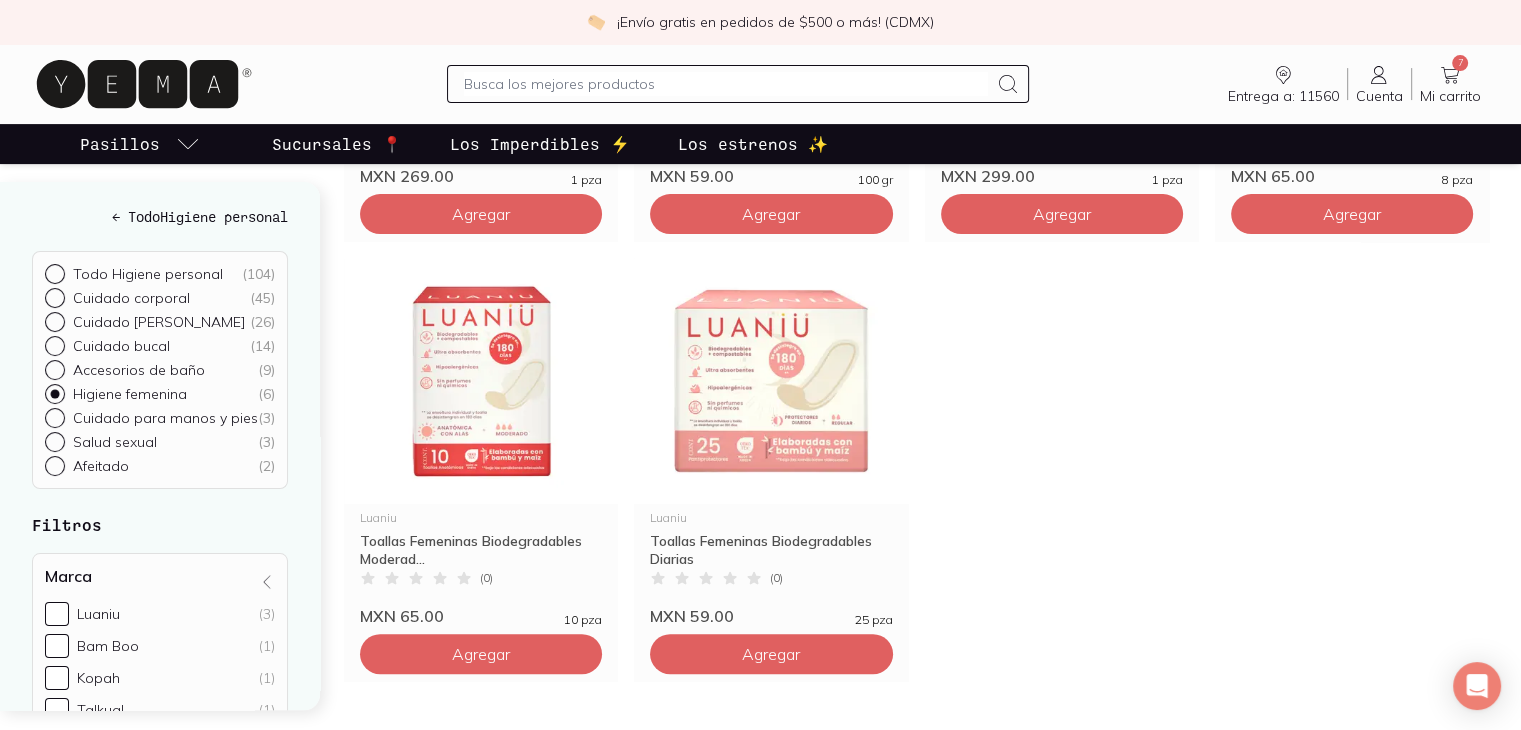 scroll, scrollTop: 600, scrollLeft: 0, axis: vertical 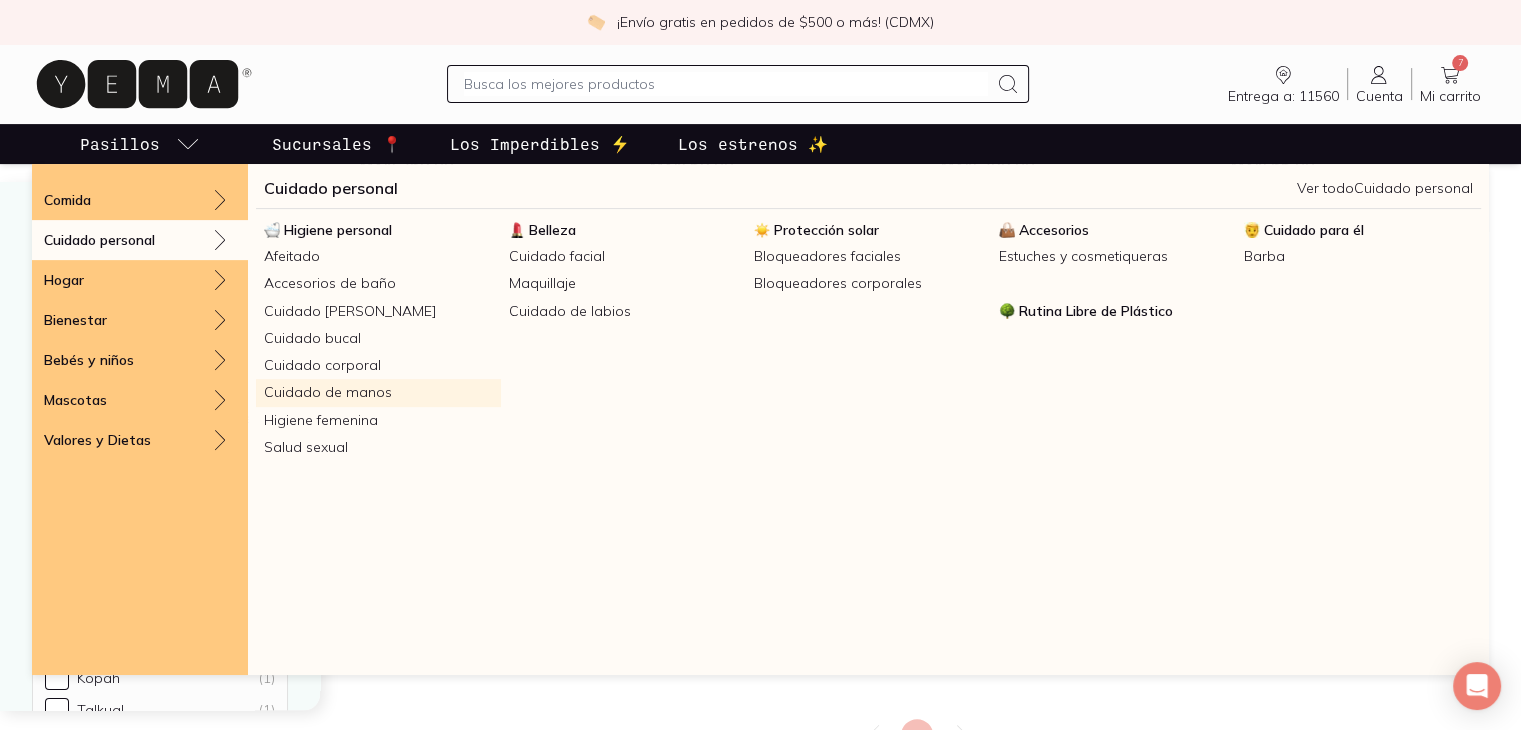 click on "Cuidado de manos" at bounding box center [378, 392] 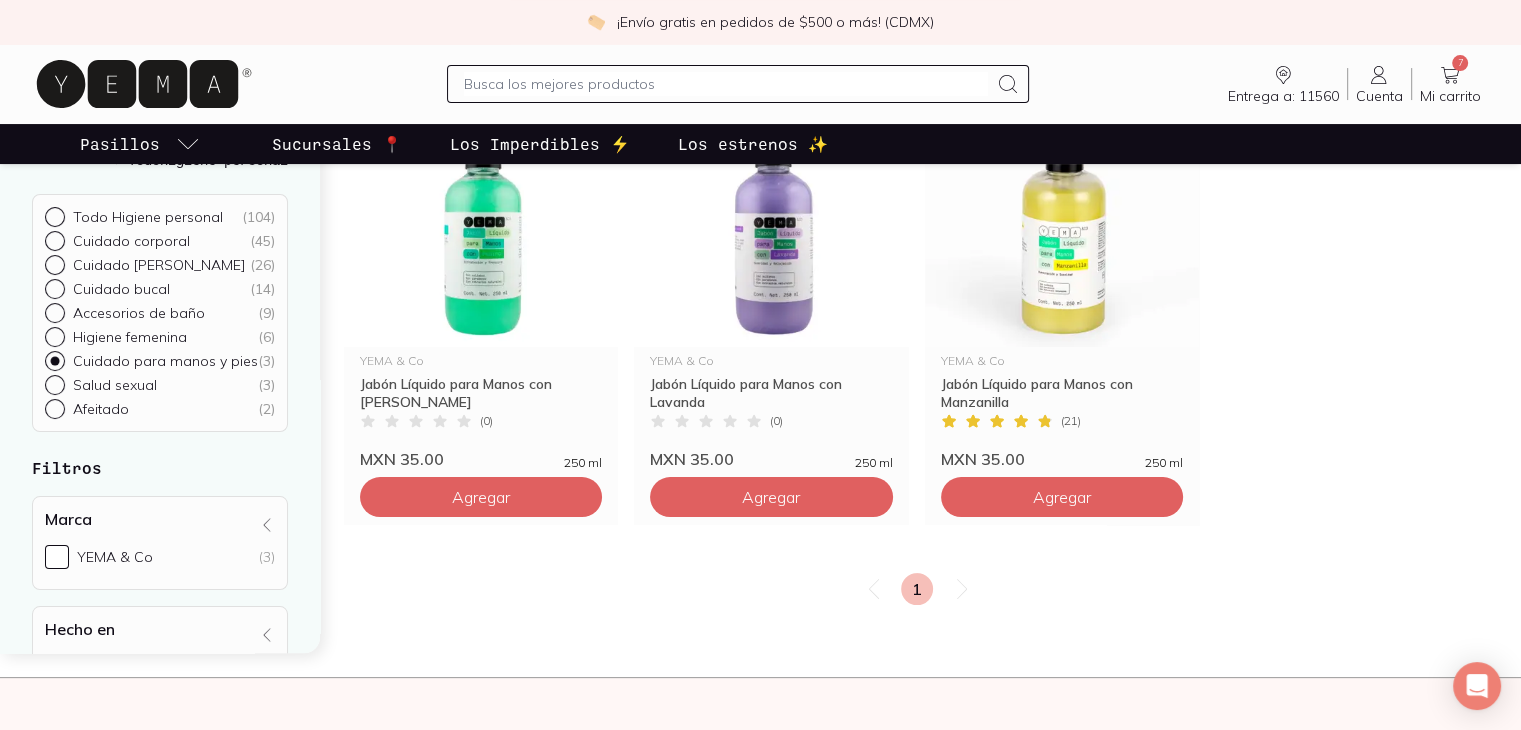 scroll, scrollTop: 300, scrollLeft: 0, axis: vertical 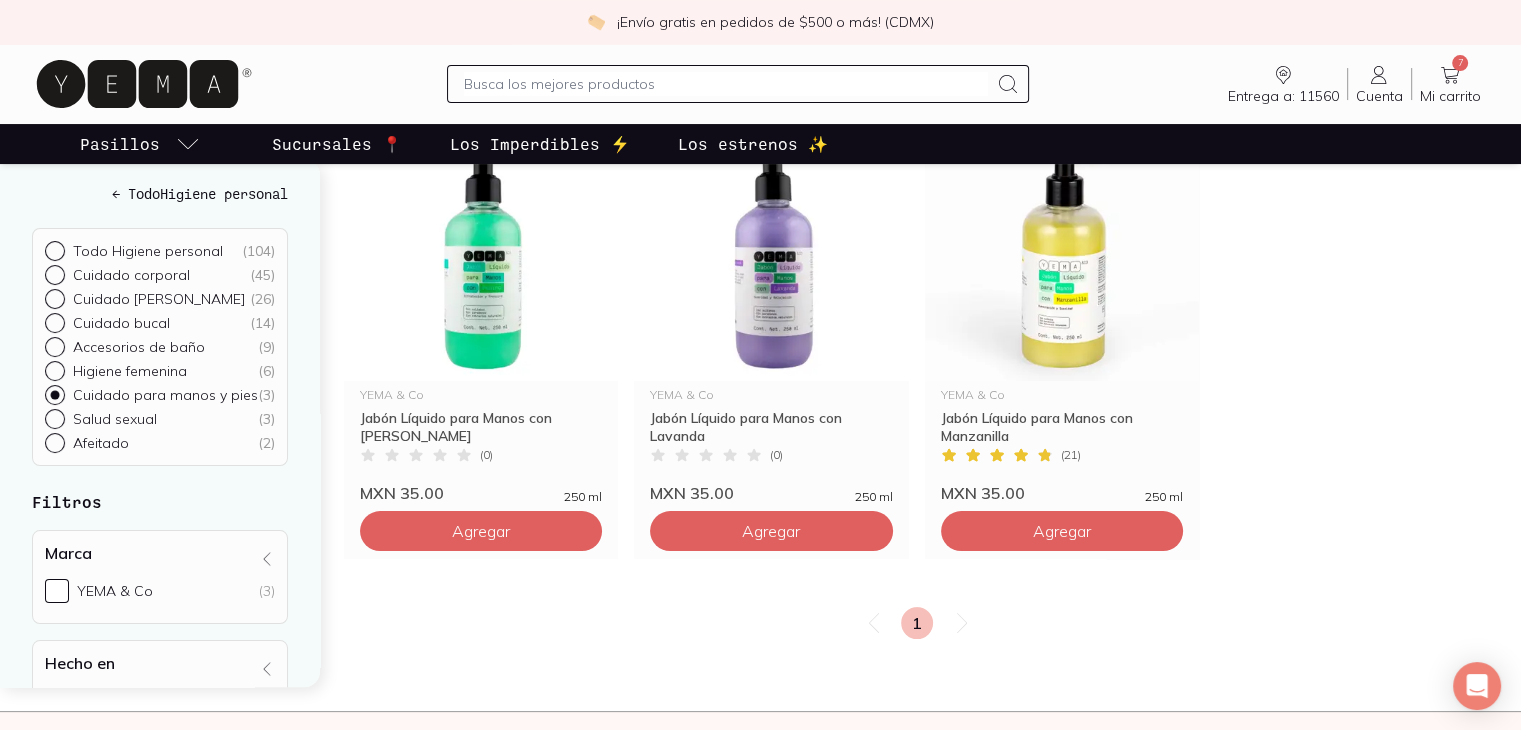 click on "Cuidado bucal" at bounding box center [121, 323] 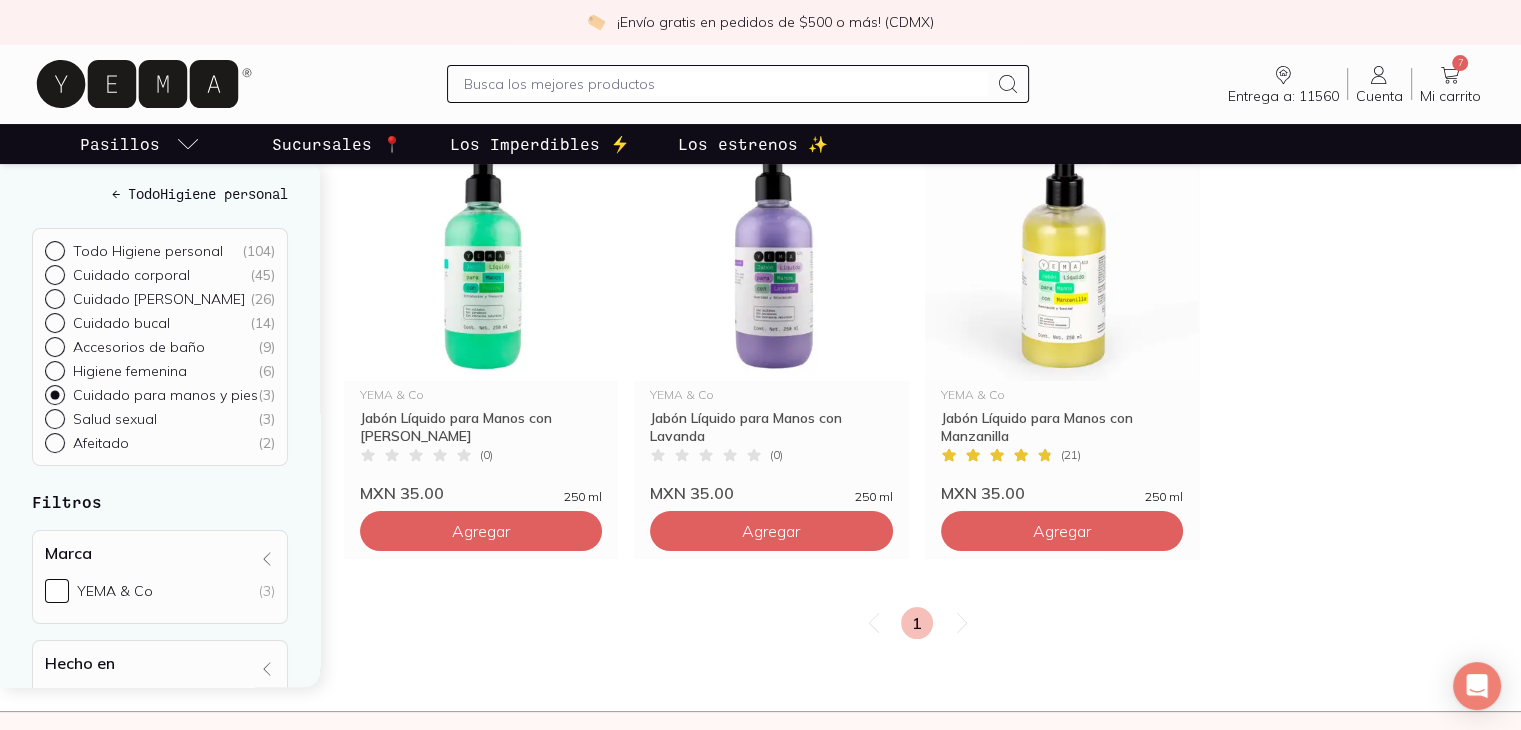 click on "Cuidado bucal ( 14 )" at bounding box center [53, 321] 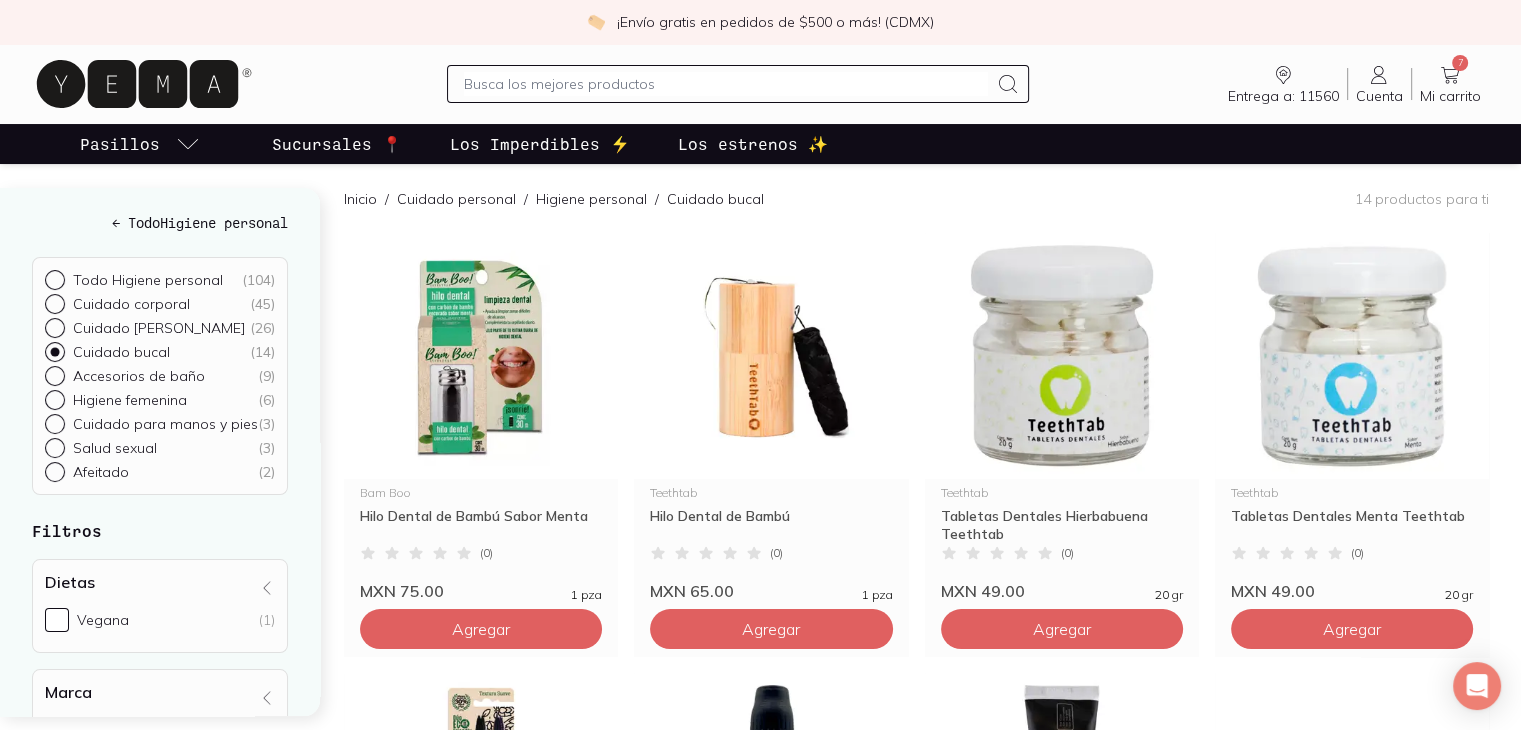 scroll, scrollTop: 200, scrollLeft: 0, axis: vertical 